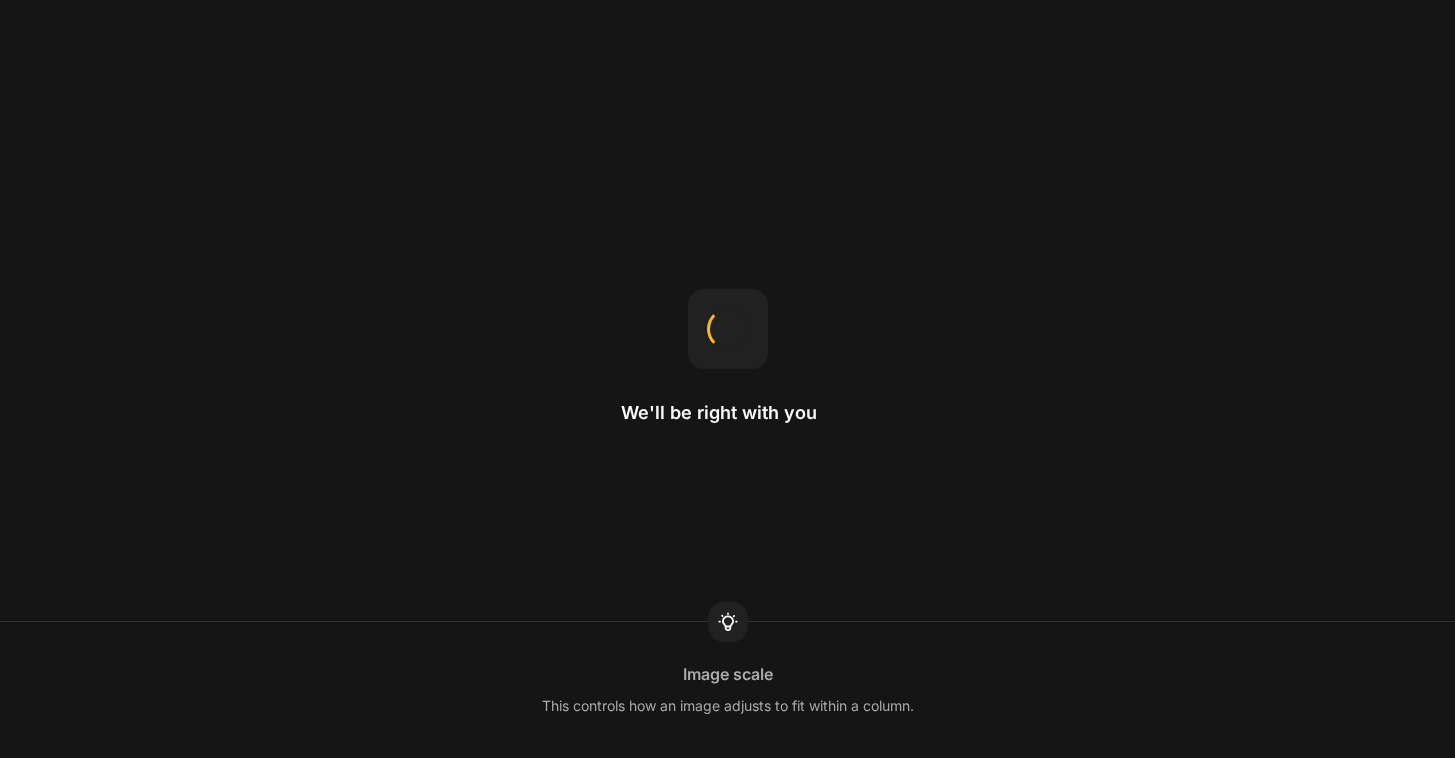 scroll, scrollTop: 0, scrollLeft: 0, axis: both 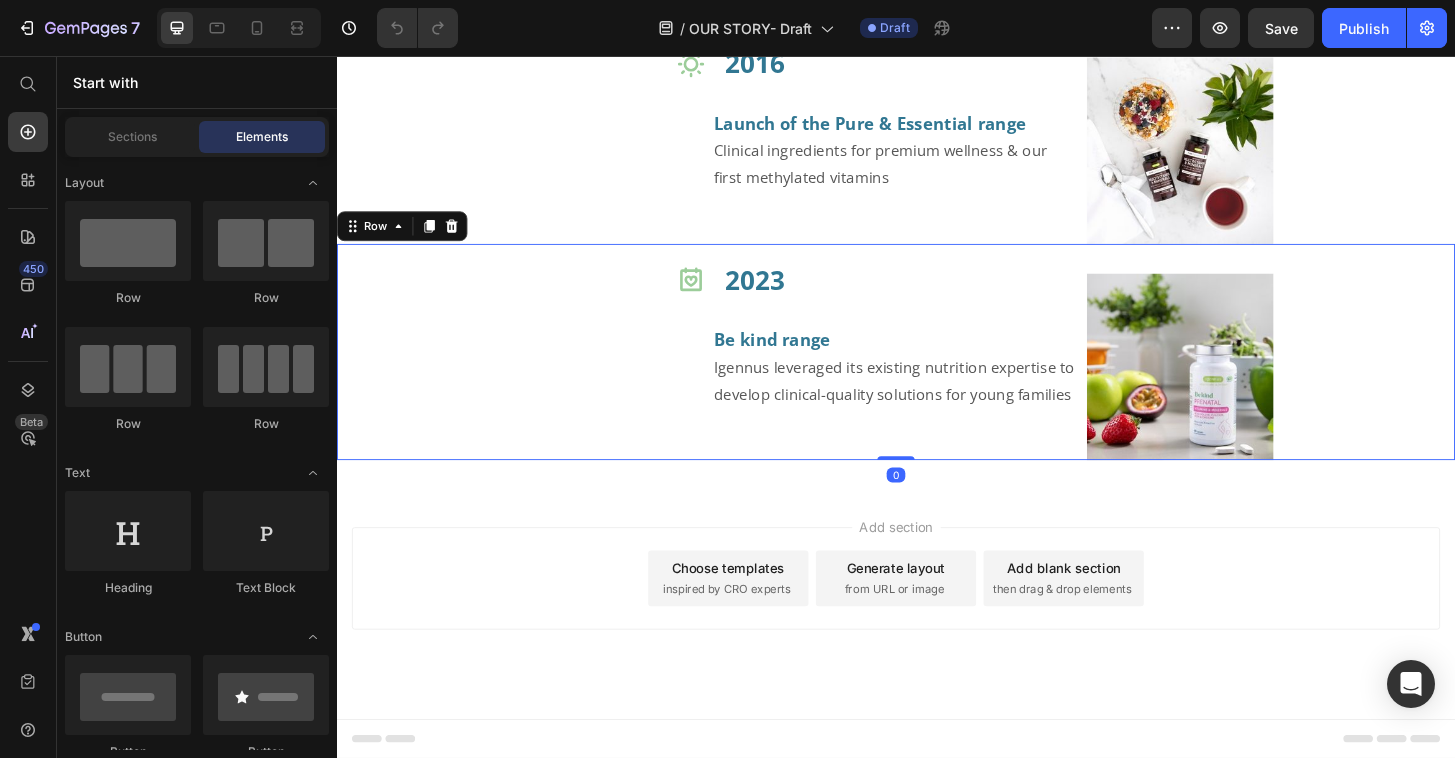 click on "Icon" at bounding box center (534, 374) 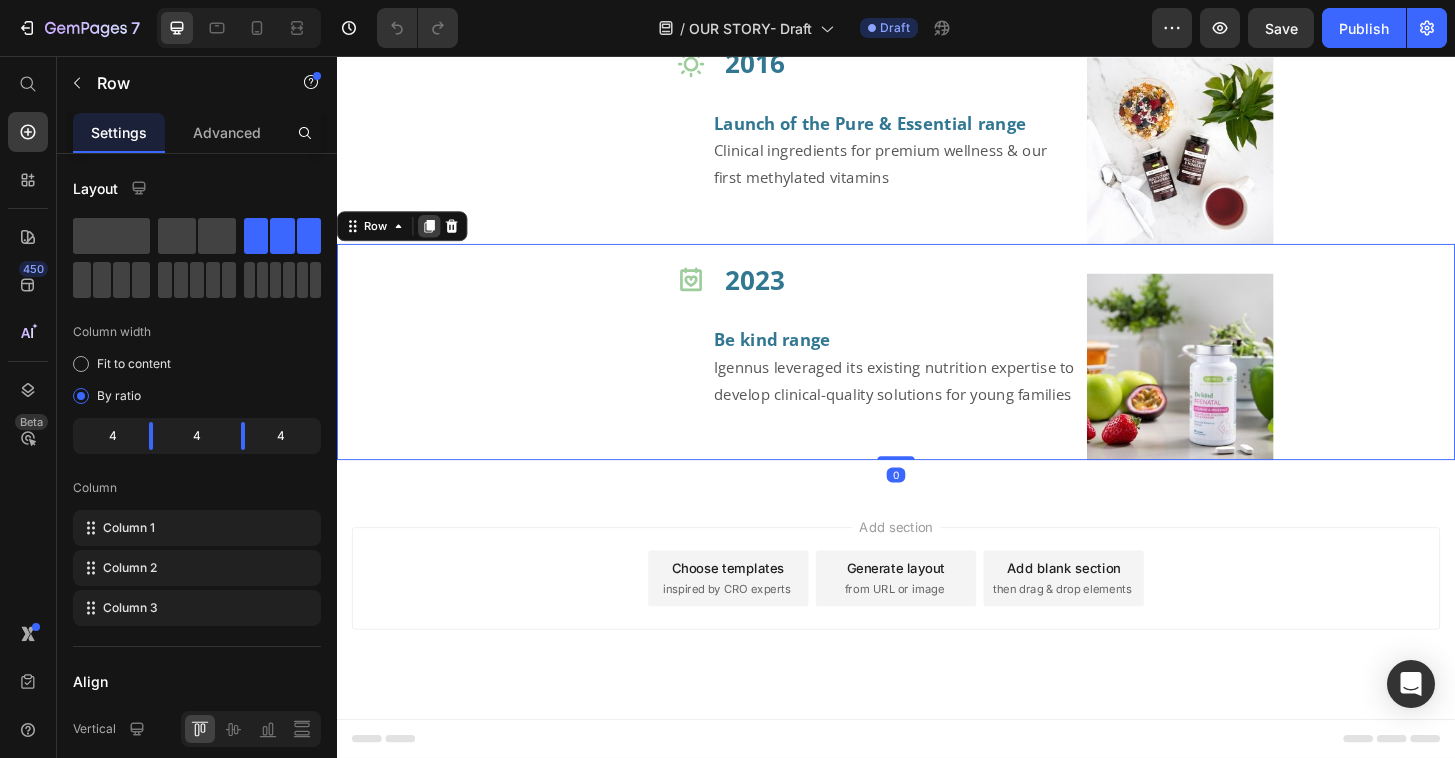 click 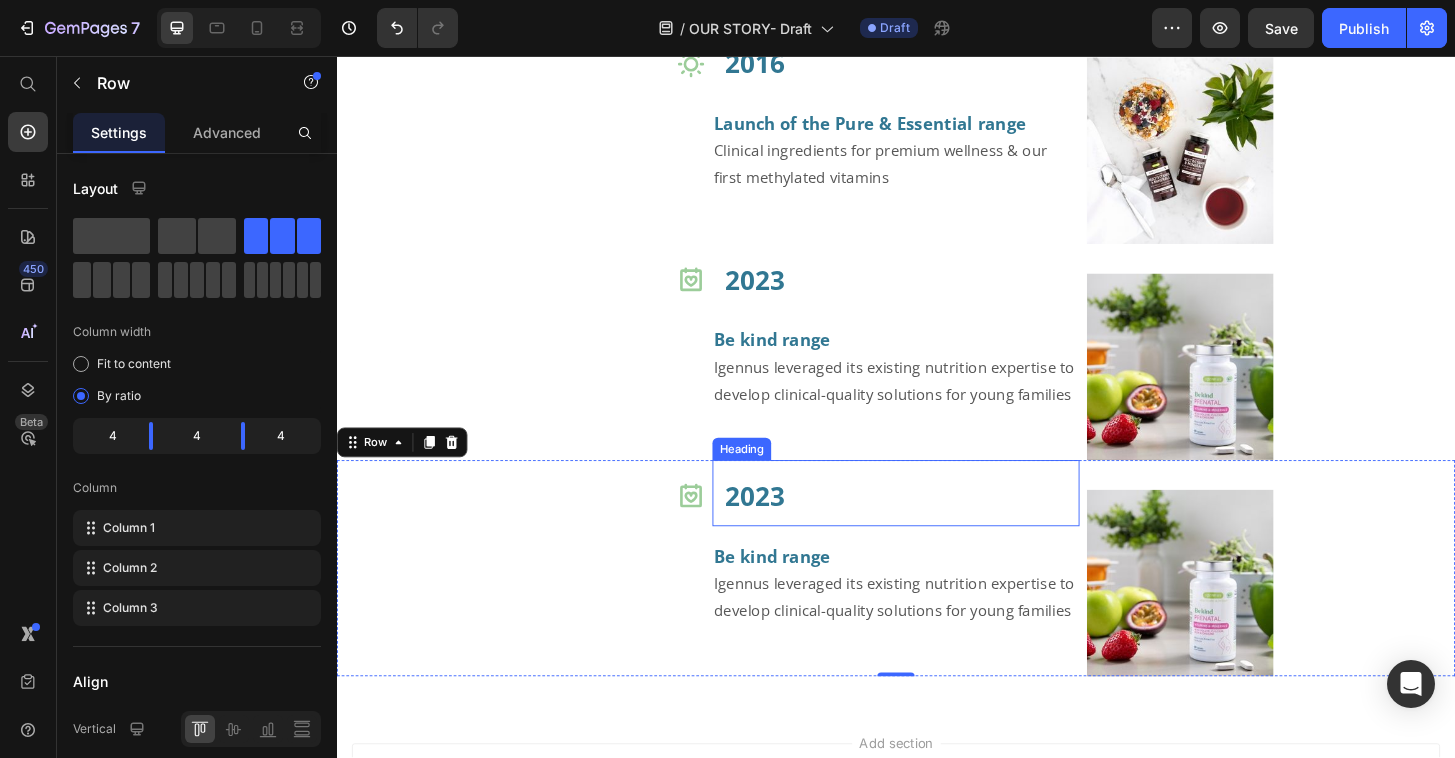 click on "2023" at bounding box center (786, 528) 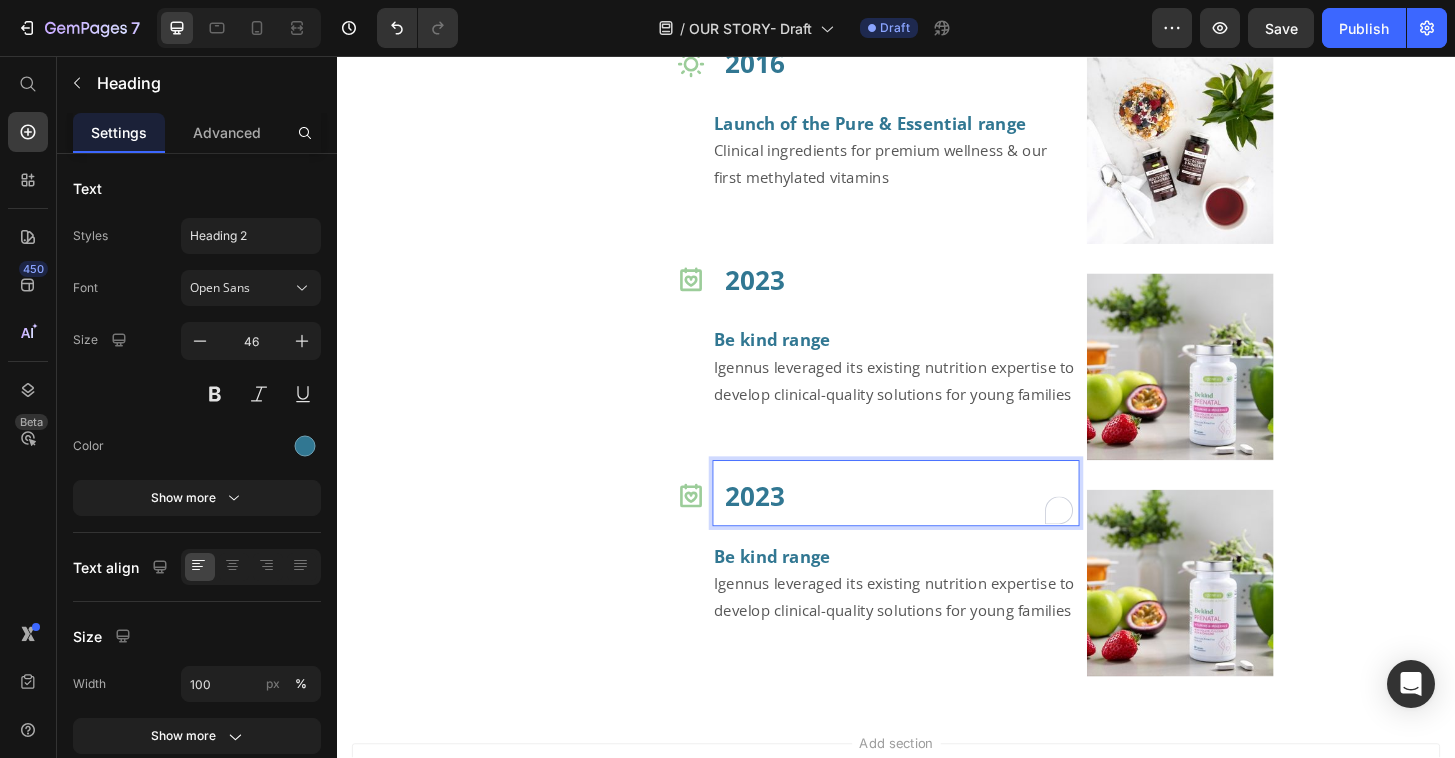 click on "2023" at bounding box center [786, 528] 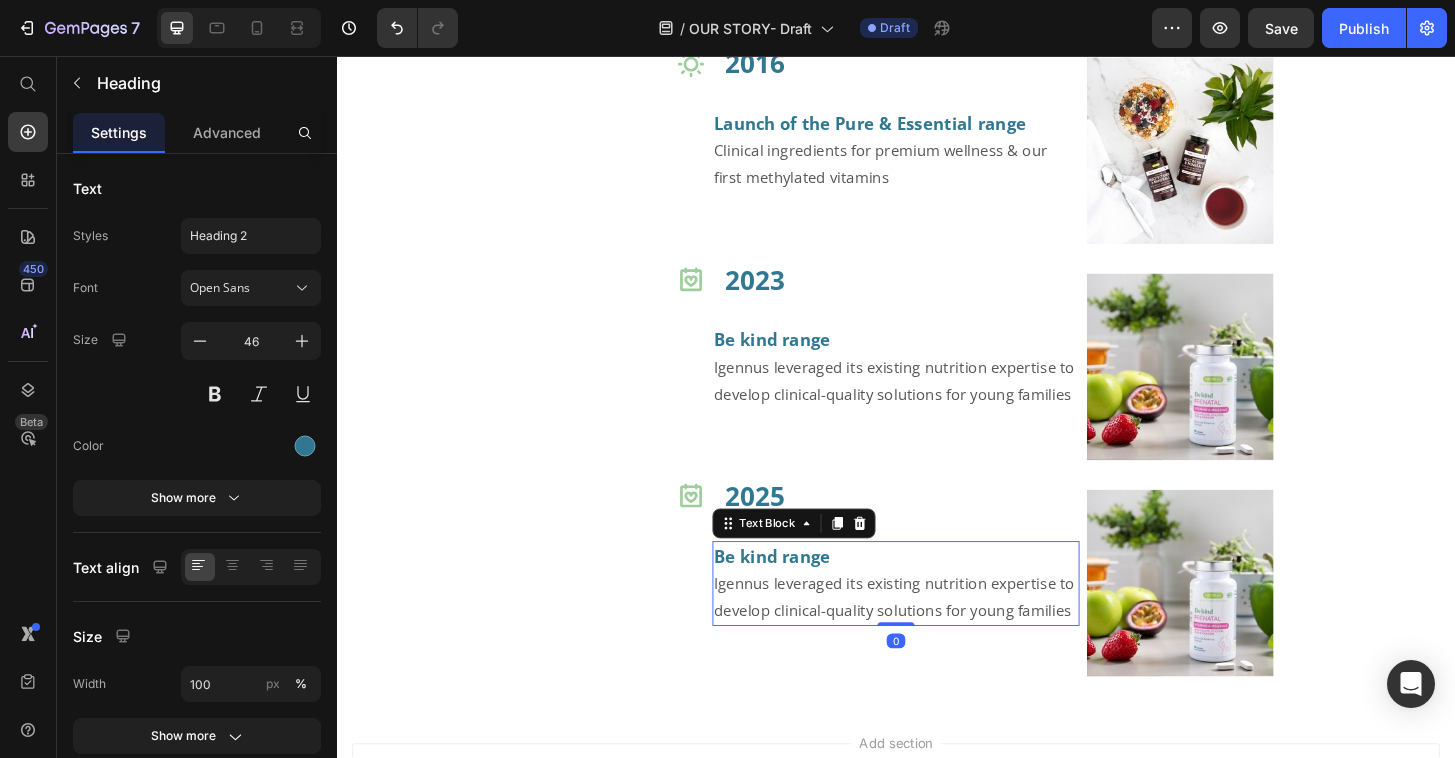 click on "Be kind range" at bounding box center [804, 593] 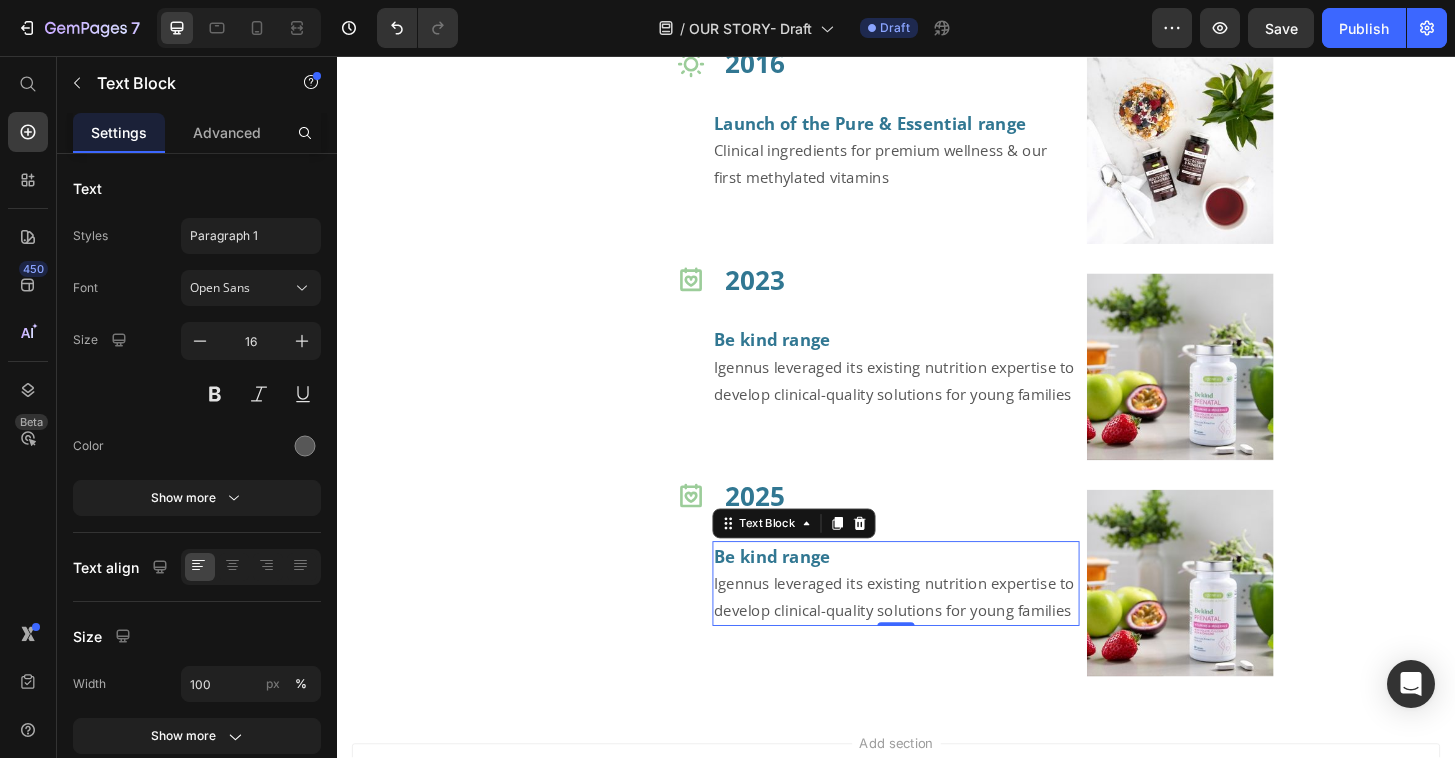 click on "Be kind range" at bounding box center (804, 593) 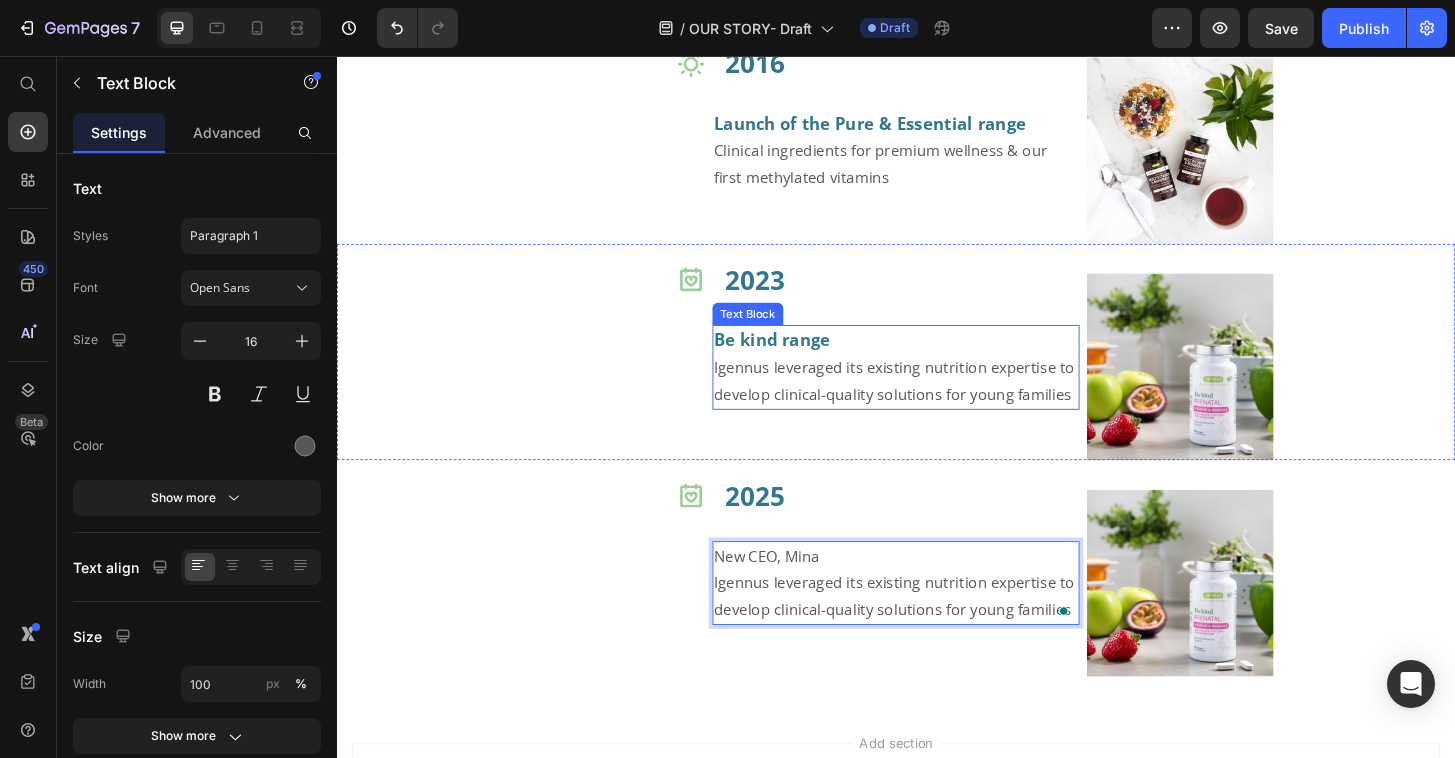 drag, startPoint x: 834, startPoint y: 360, endPoint x: 846, endPoint y: 367, distance: 13.892444 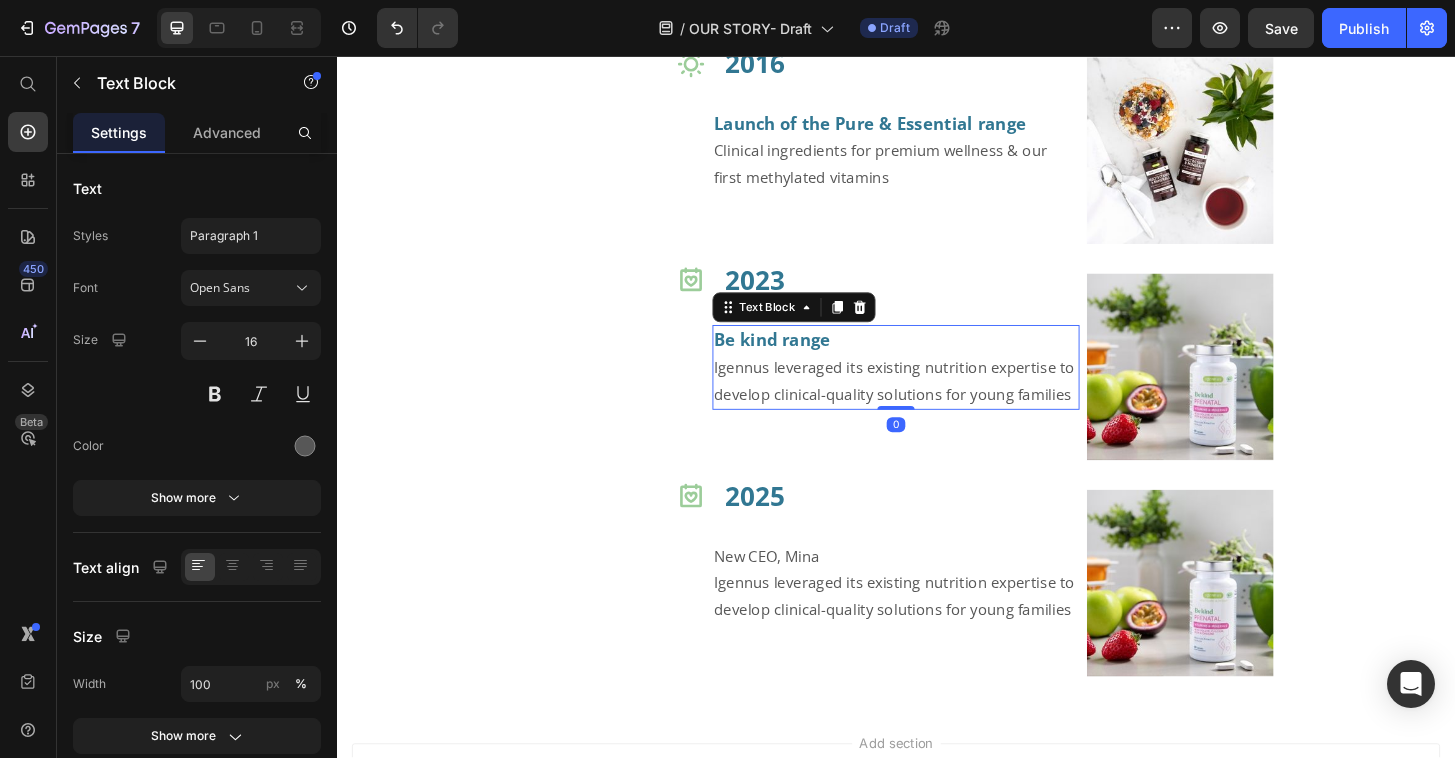 click on "Be kind range" at bounding box center (804, 361) 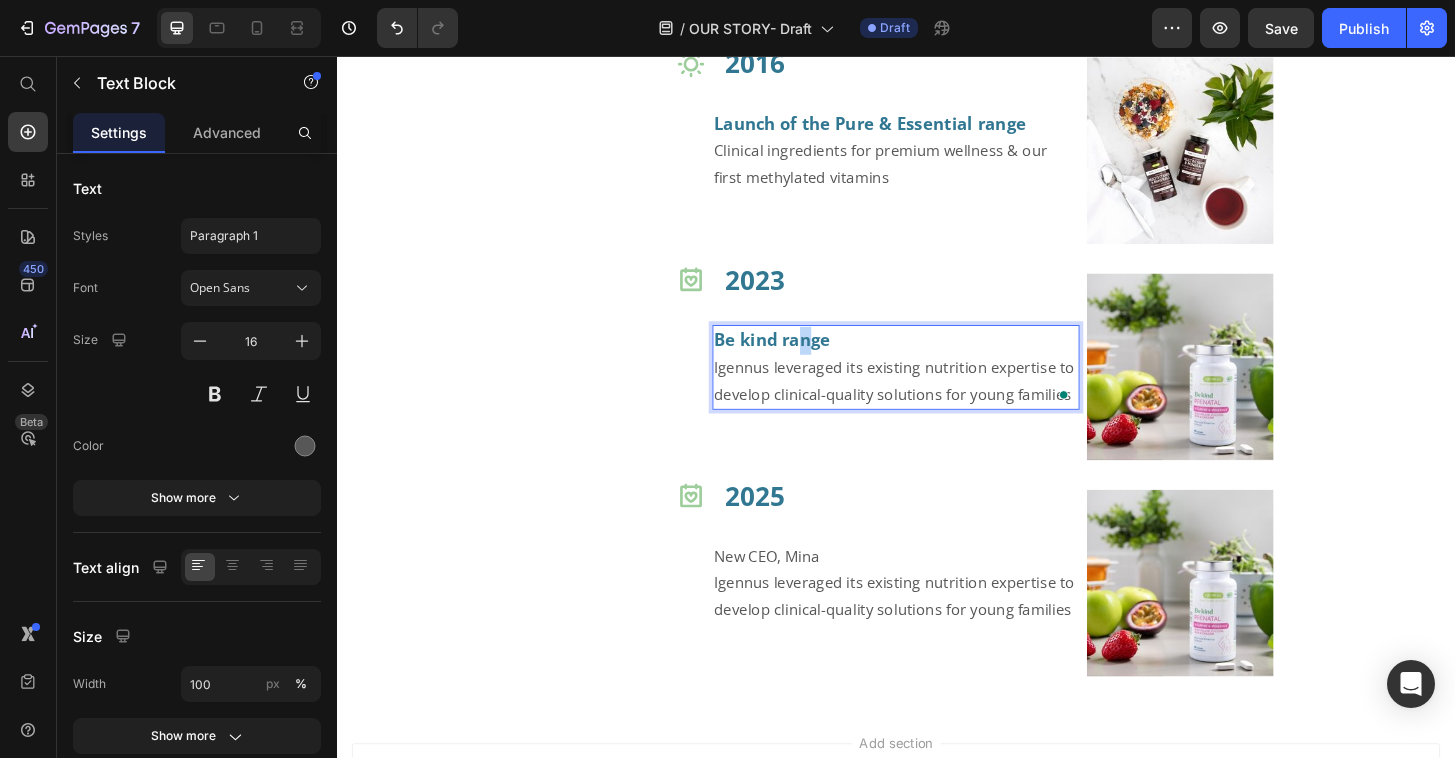 drag, startPoint x: 844, startPoint y: 366, endPoint x: 825, endPoint y: 364, distance: 19.104973 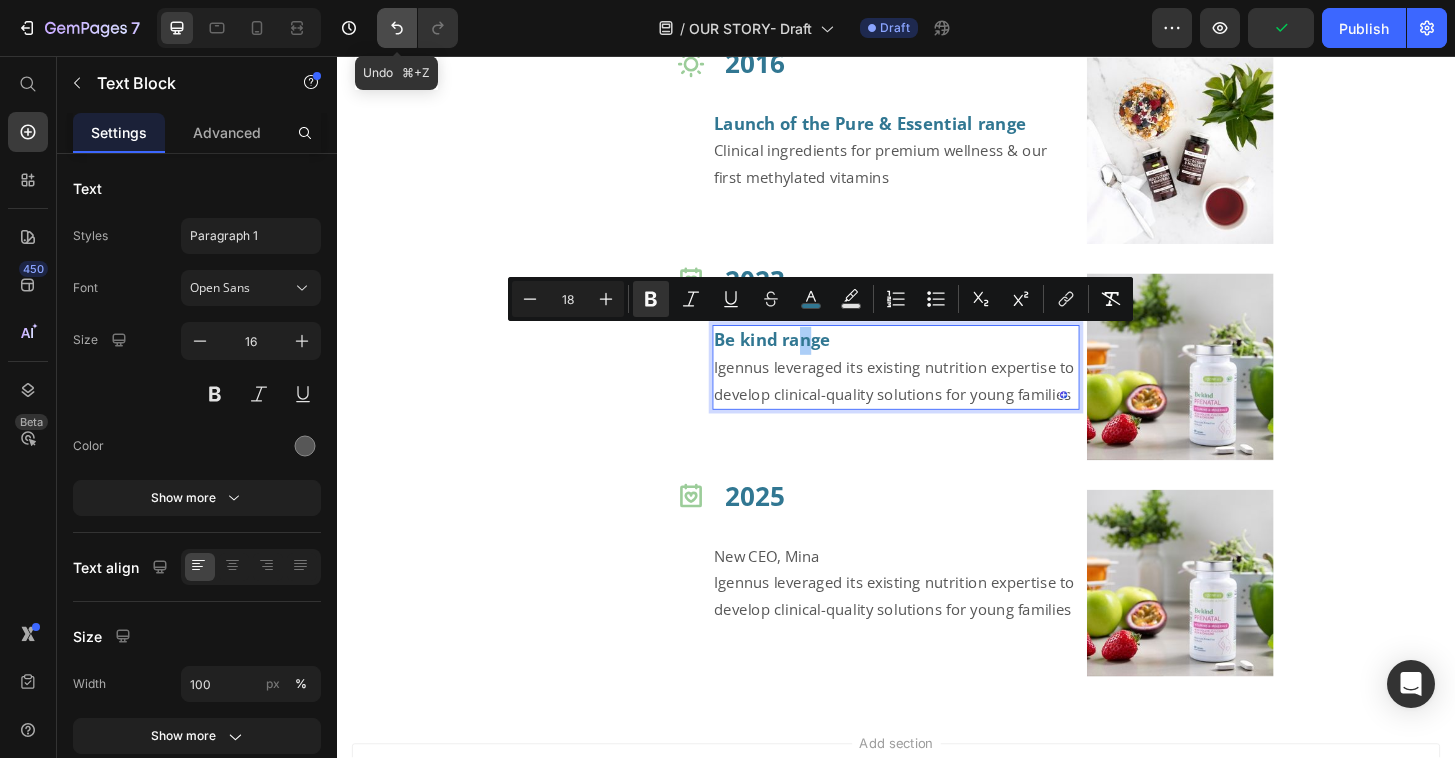 click 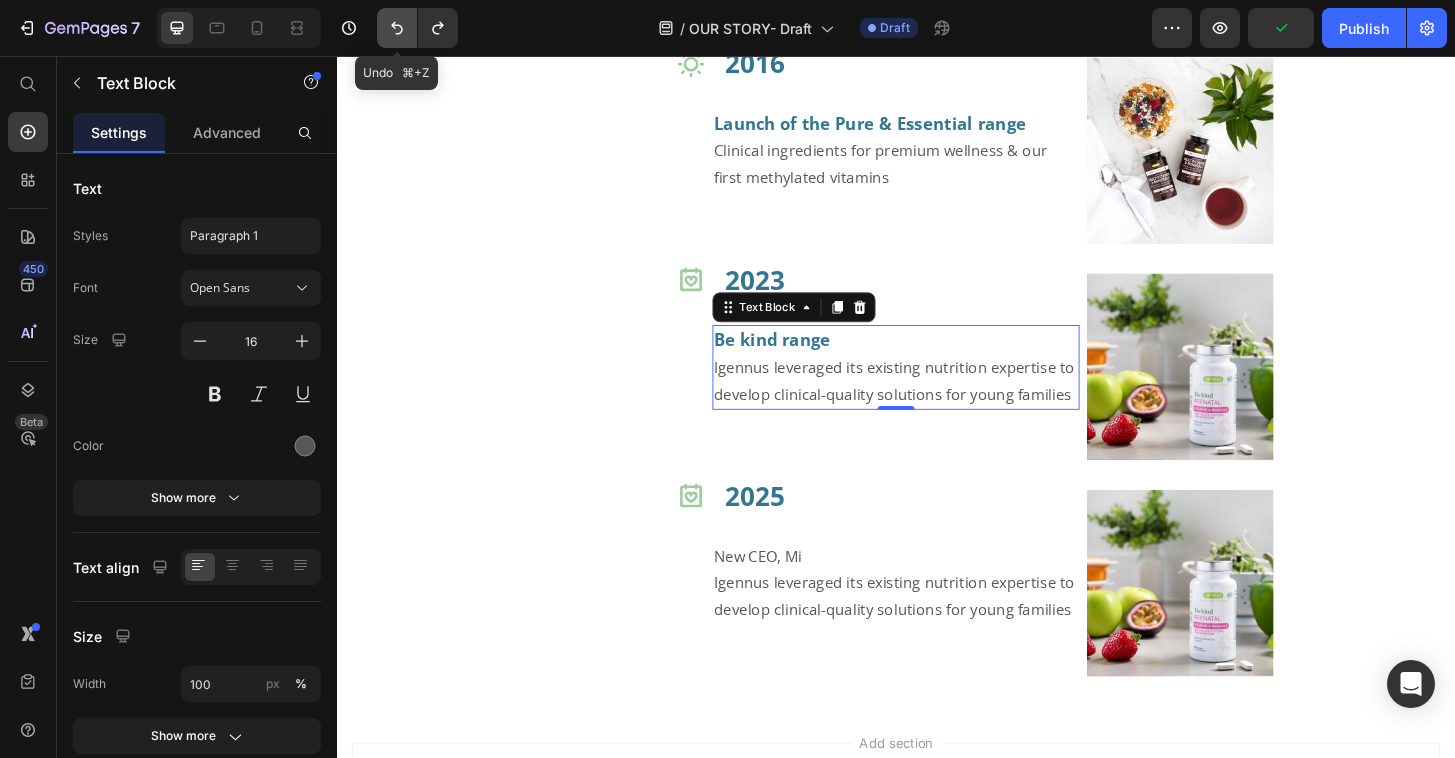 click 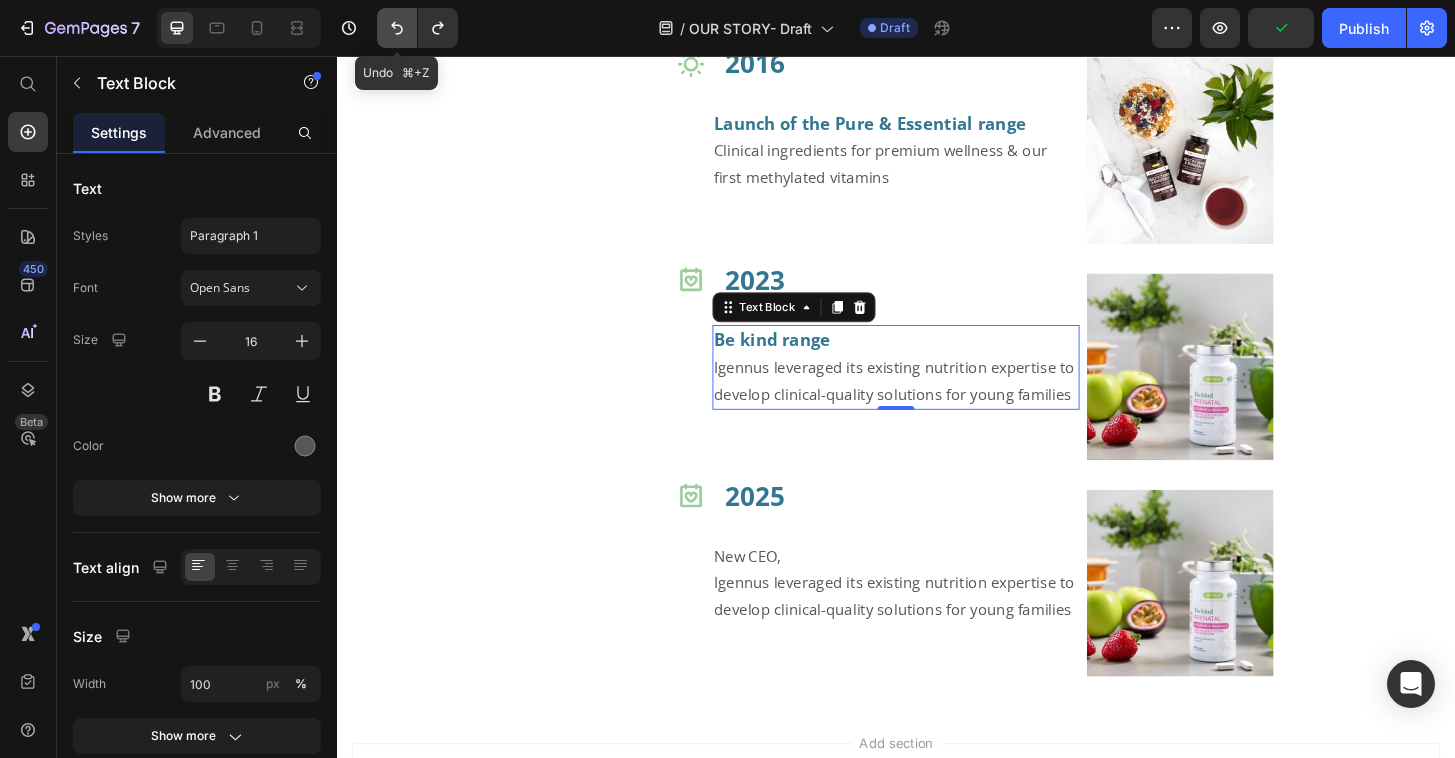 click 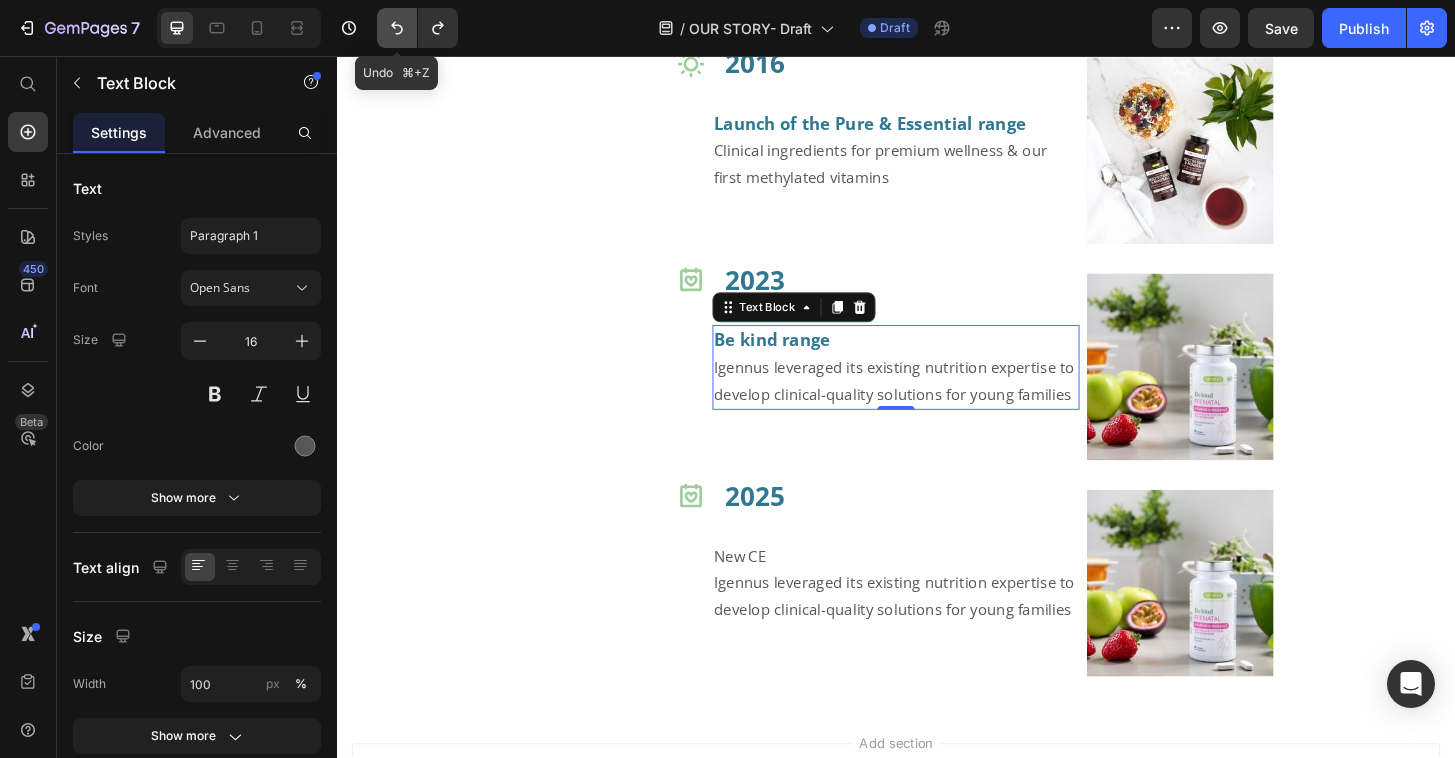 click 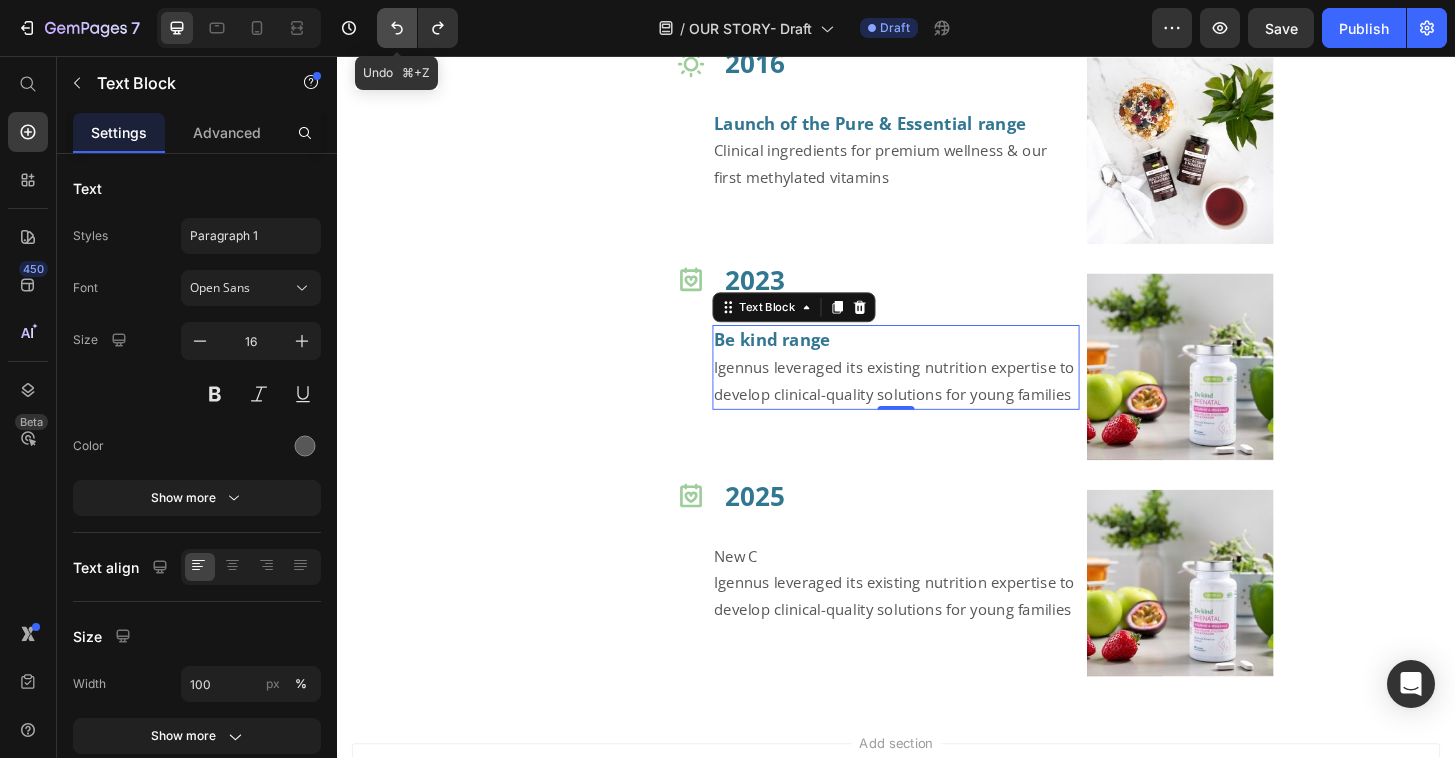 click 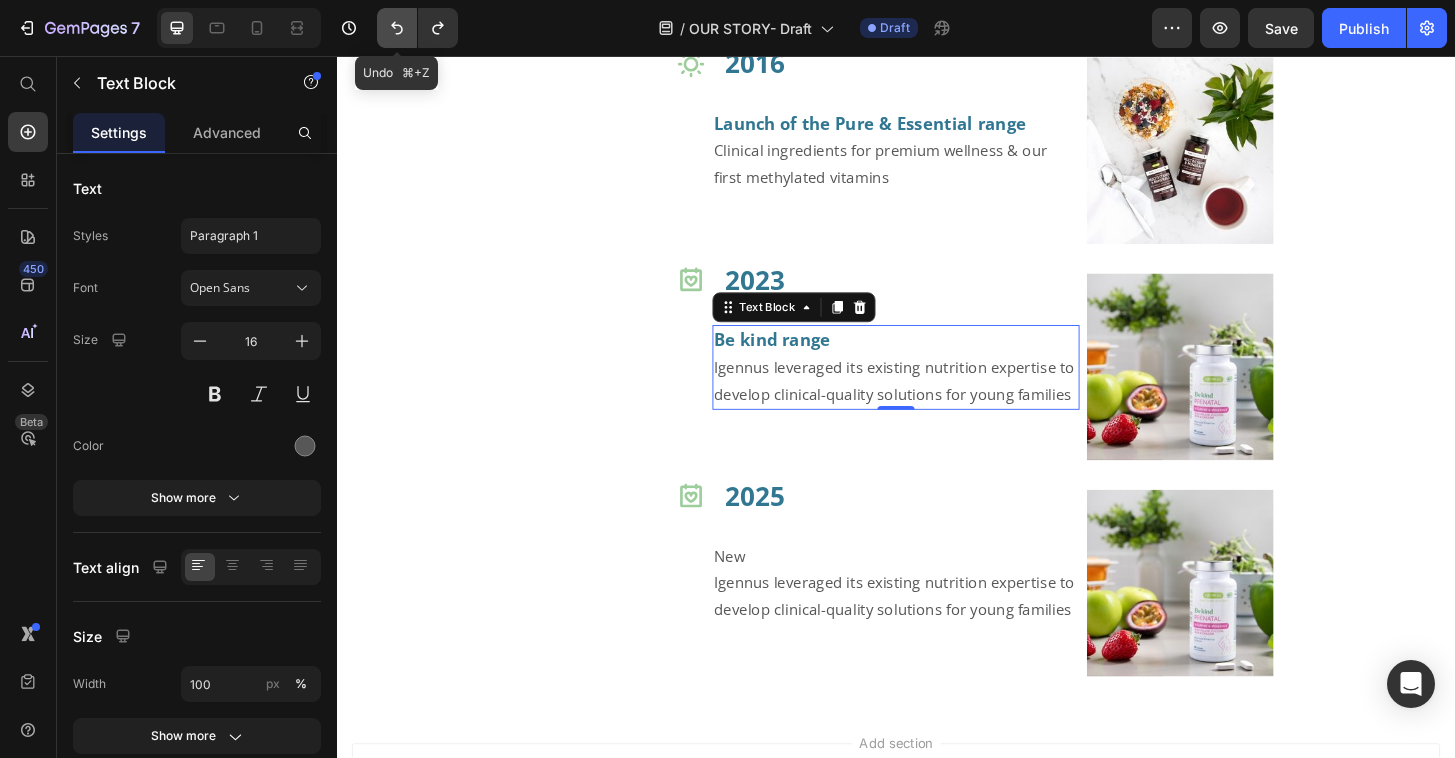 click 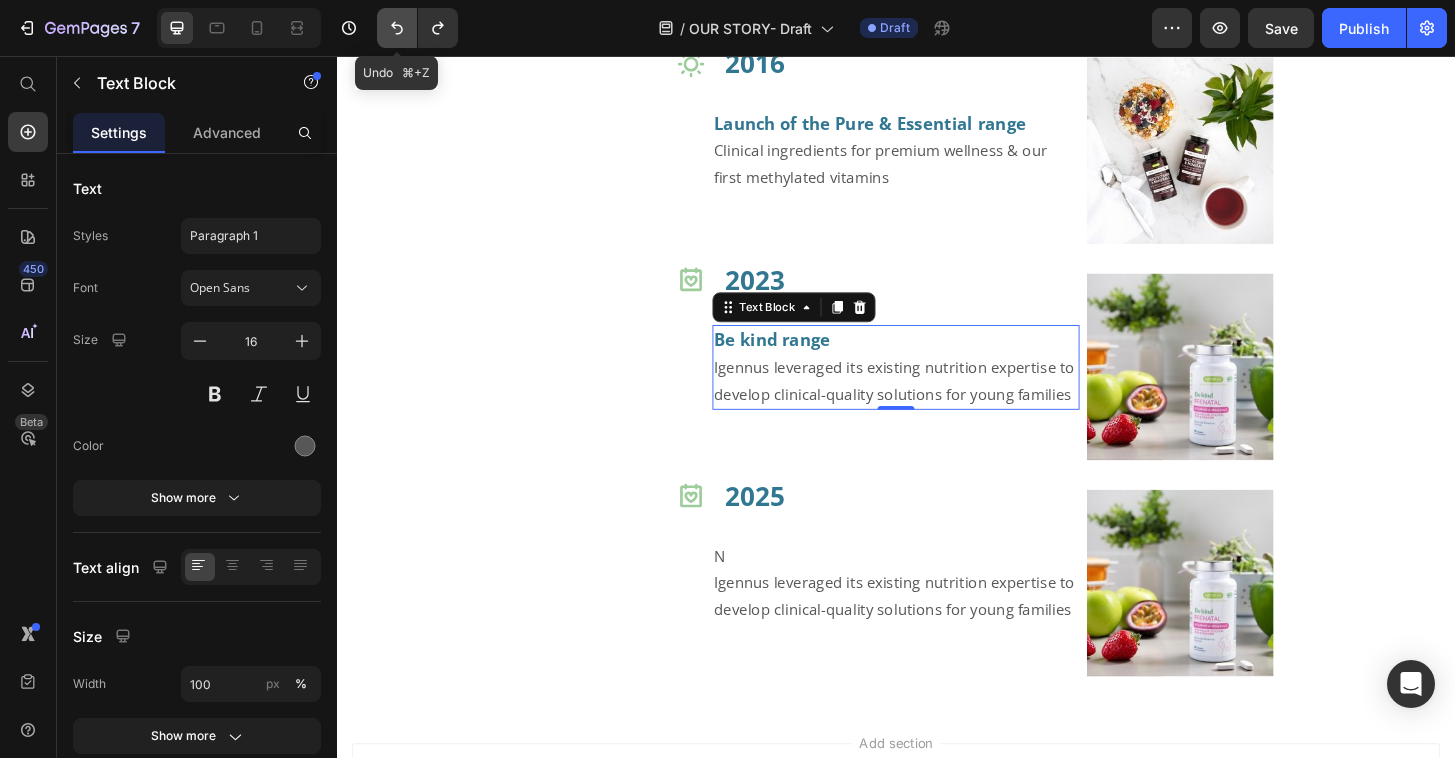 click 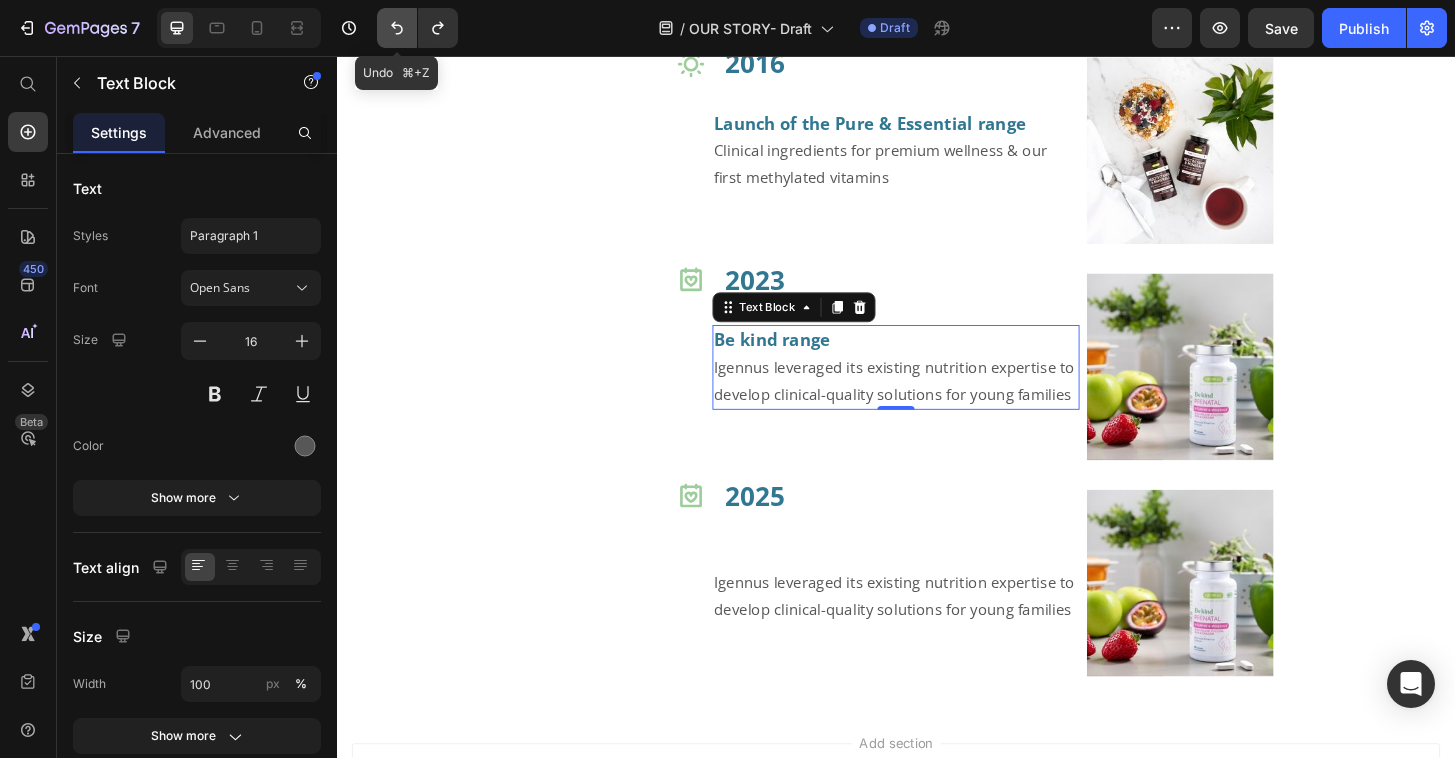 click 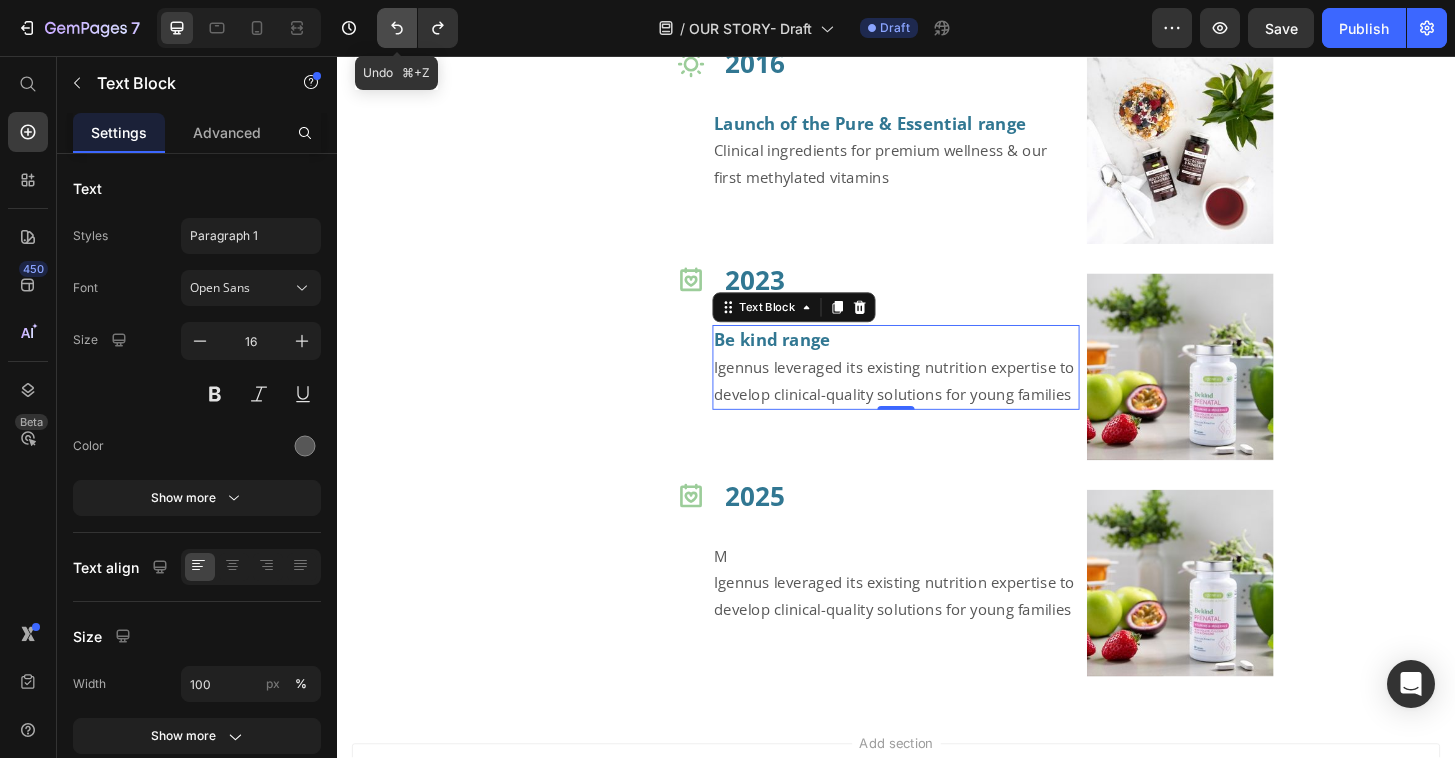 click 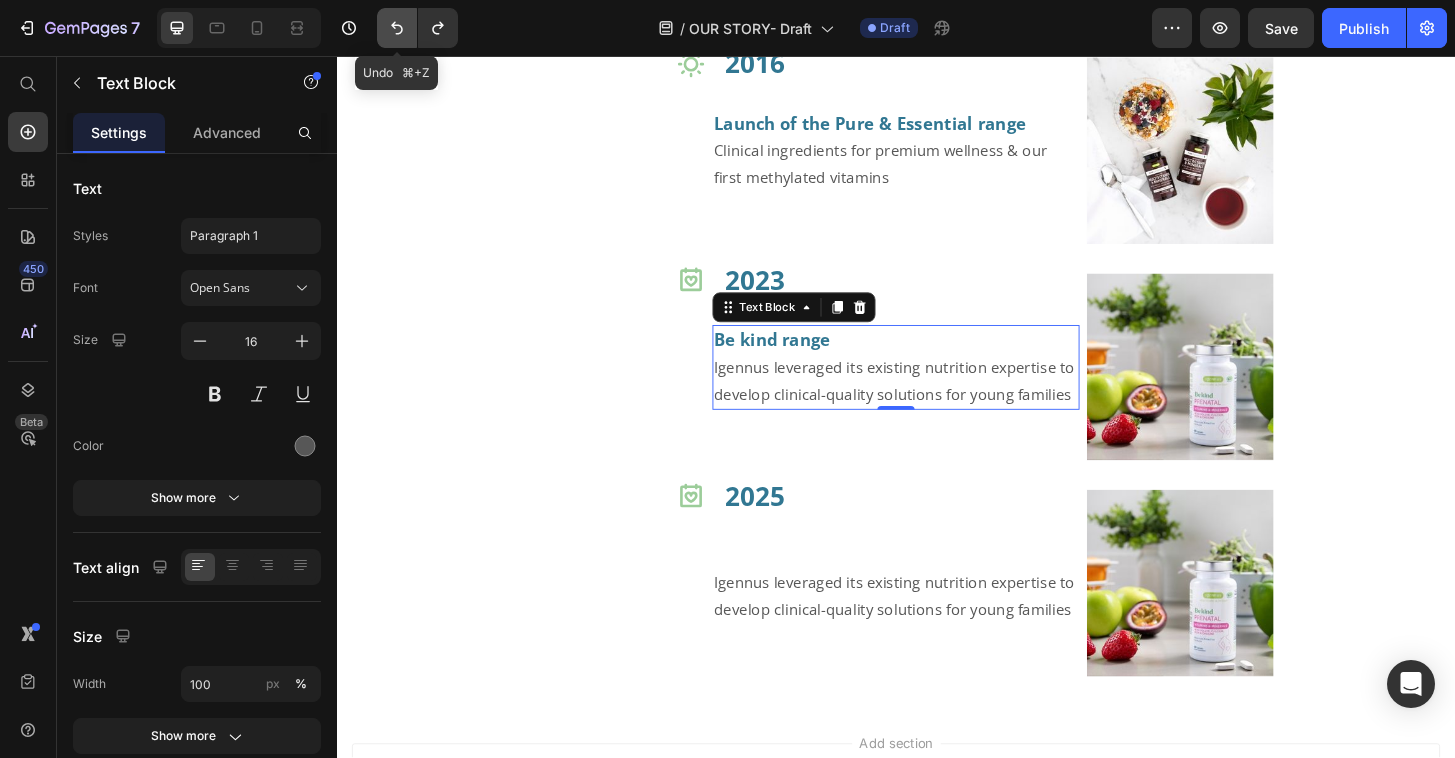click 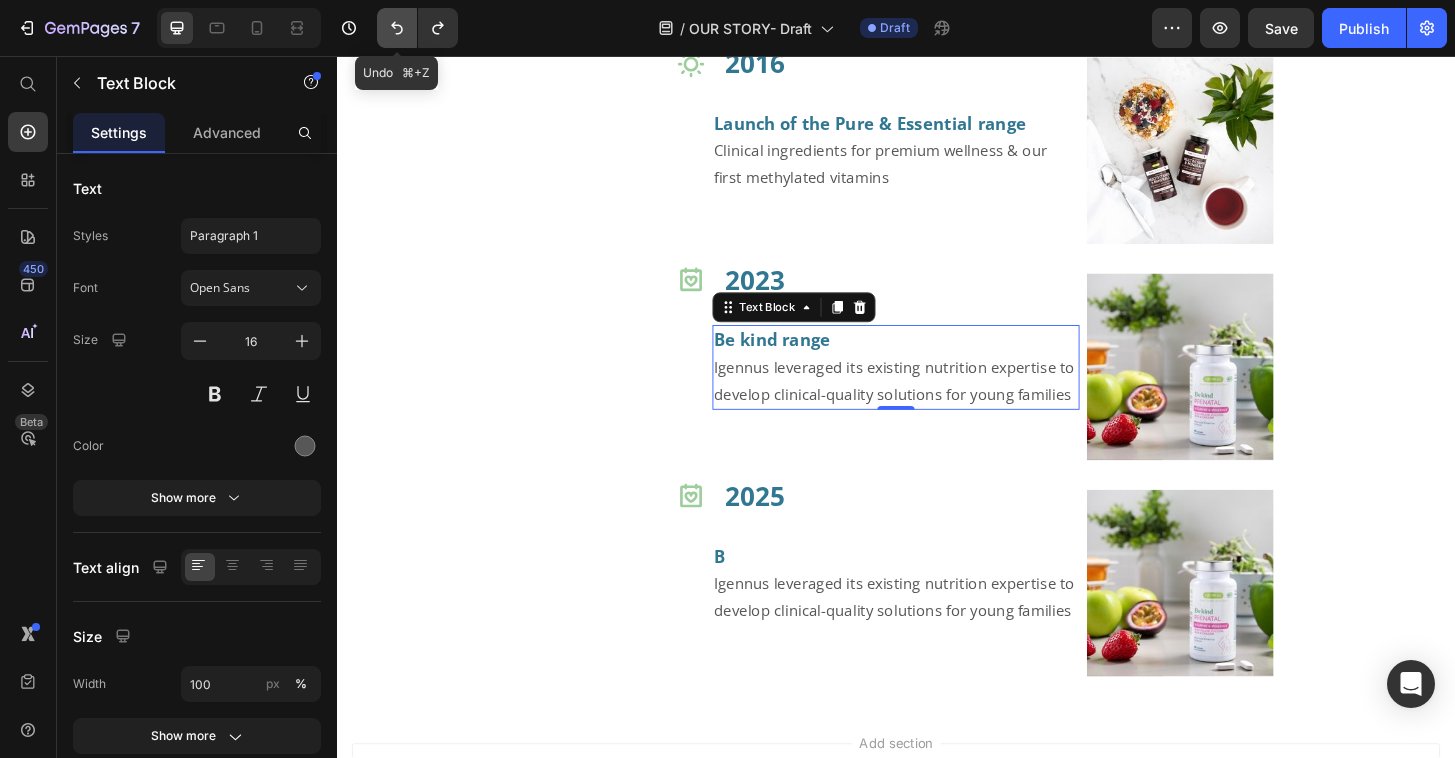 click 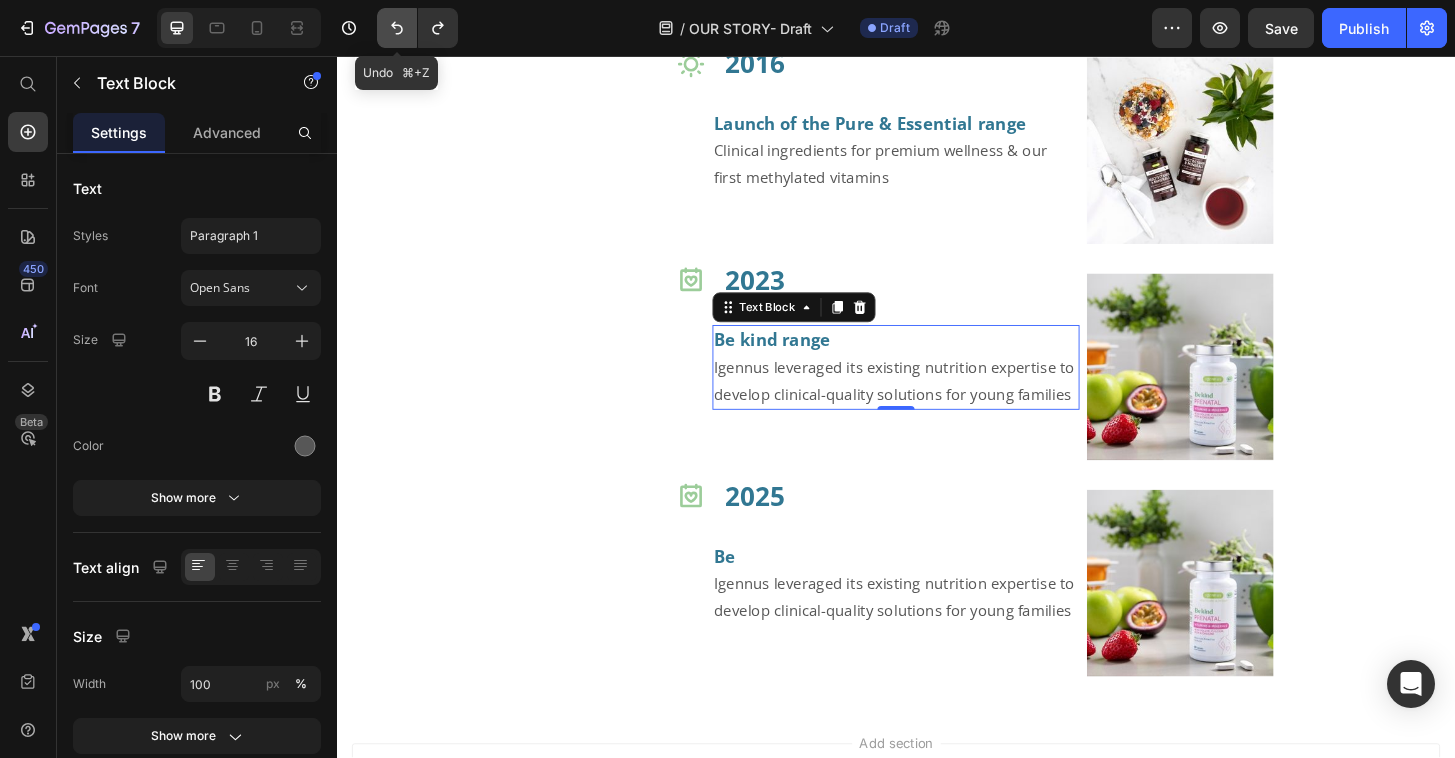 click 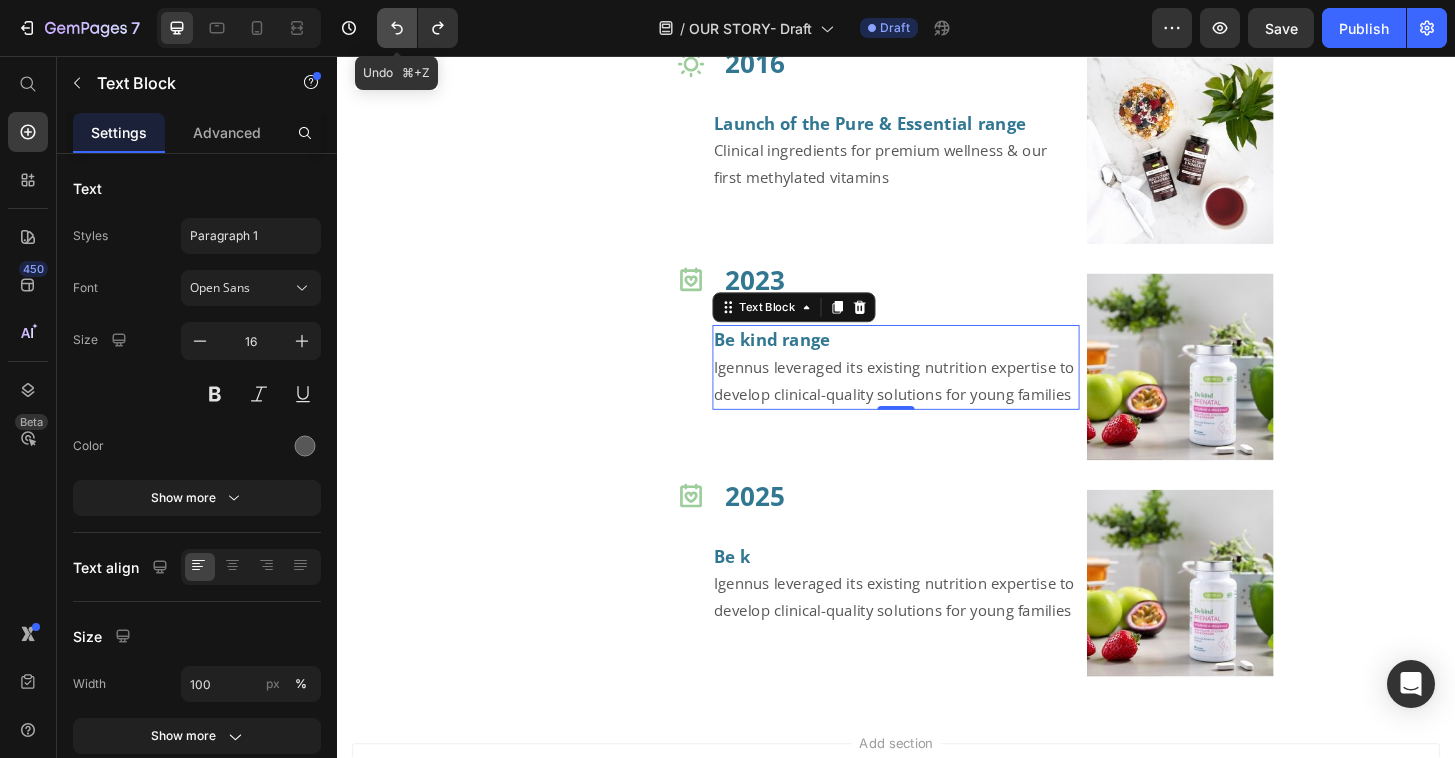 click 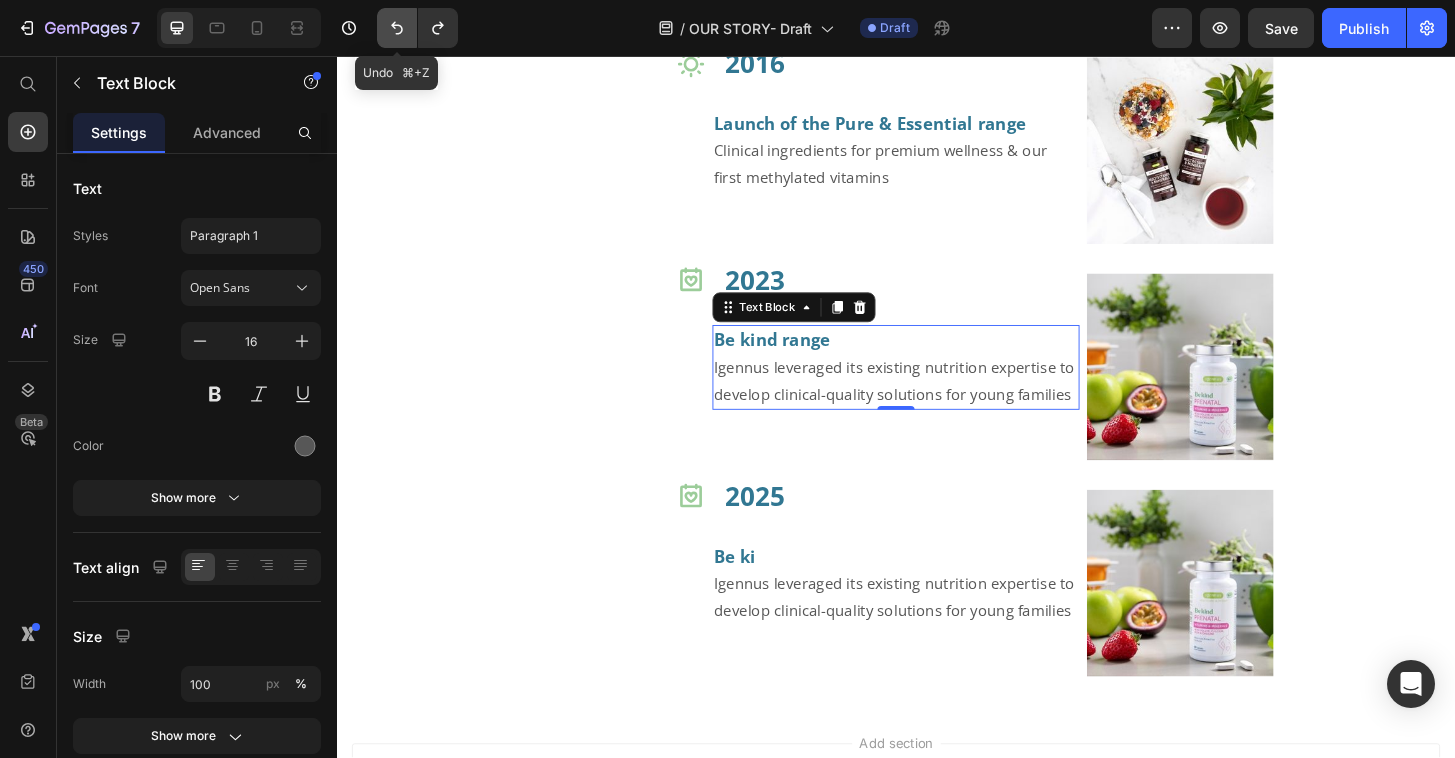 click 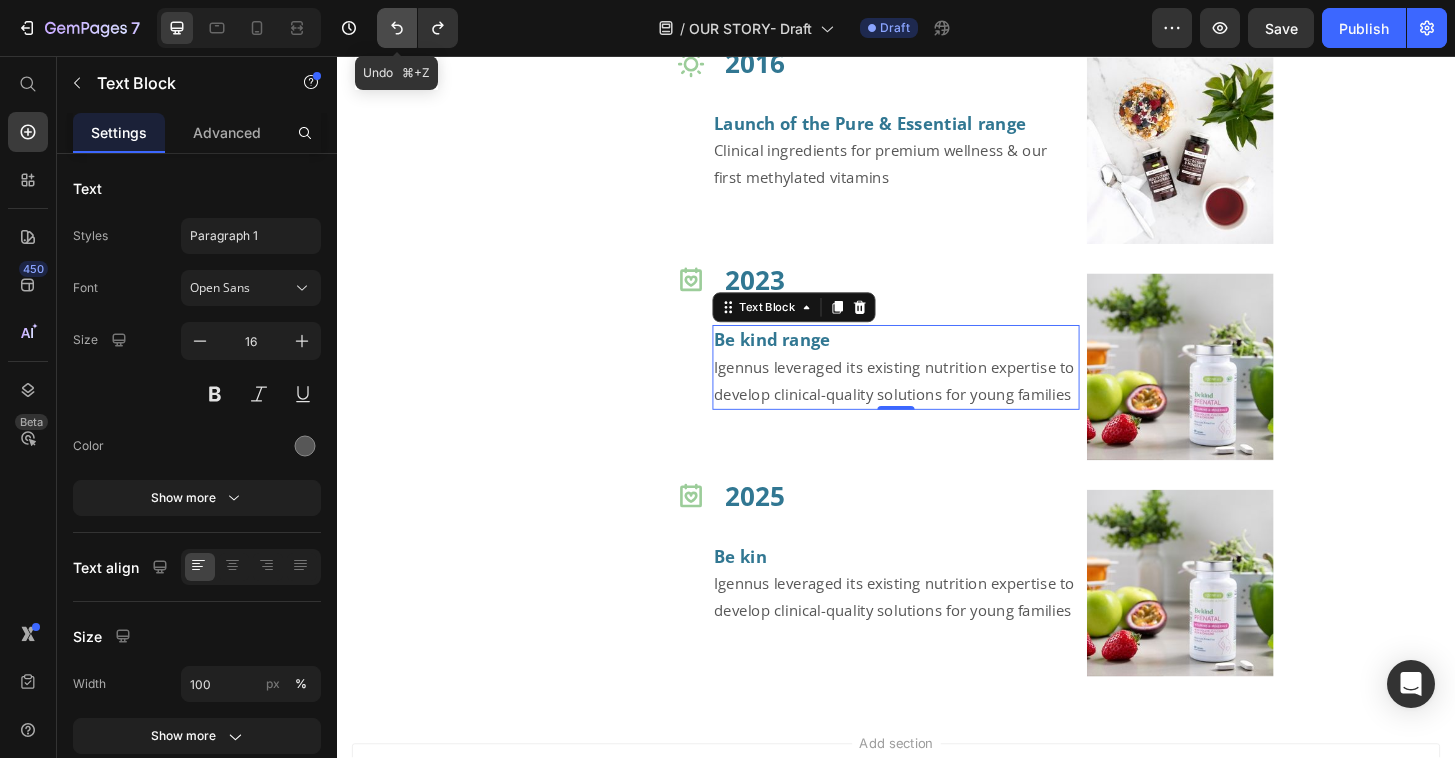 click 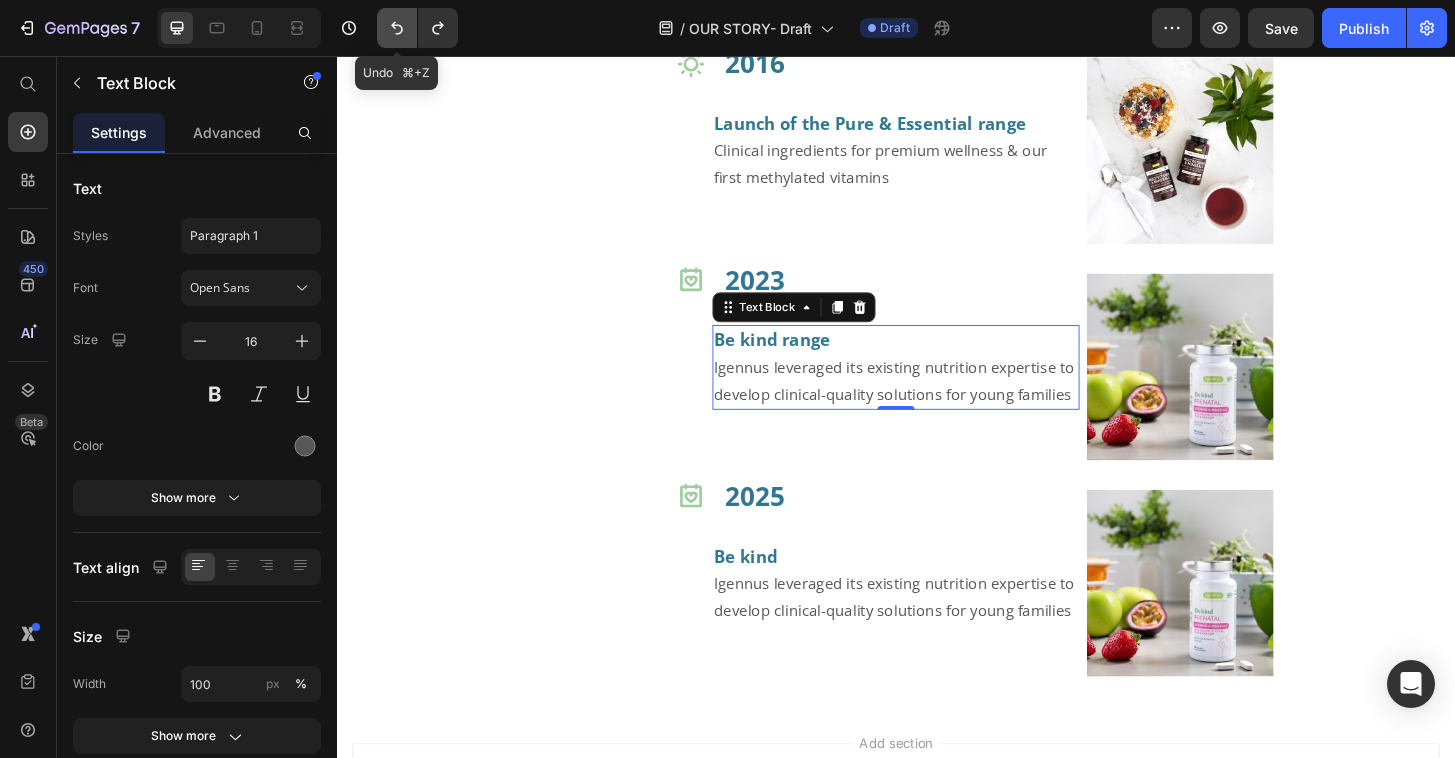 click 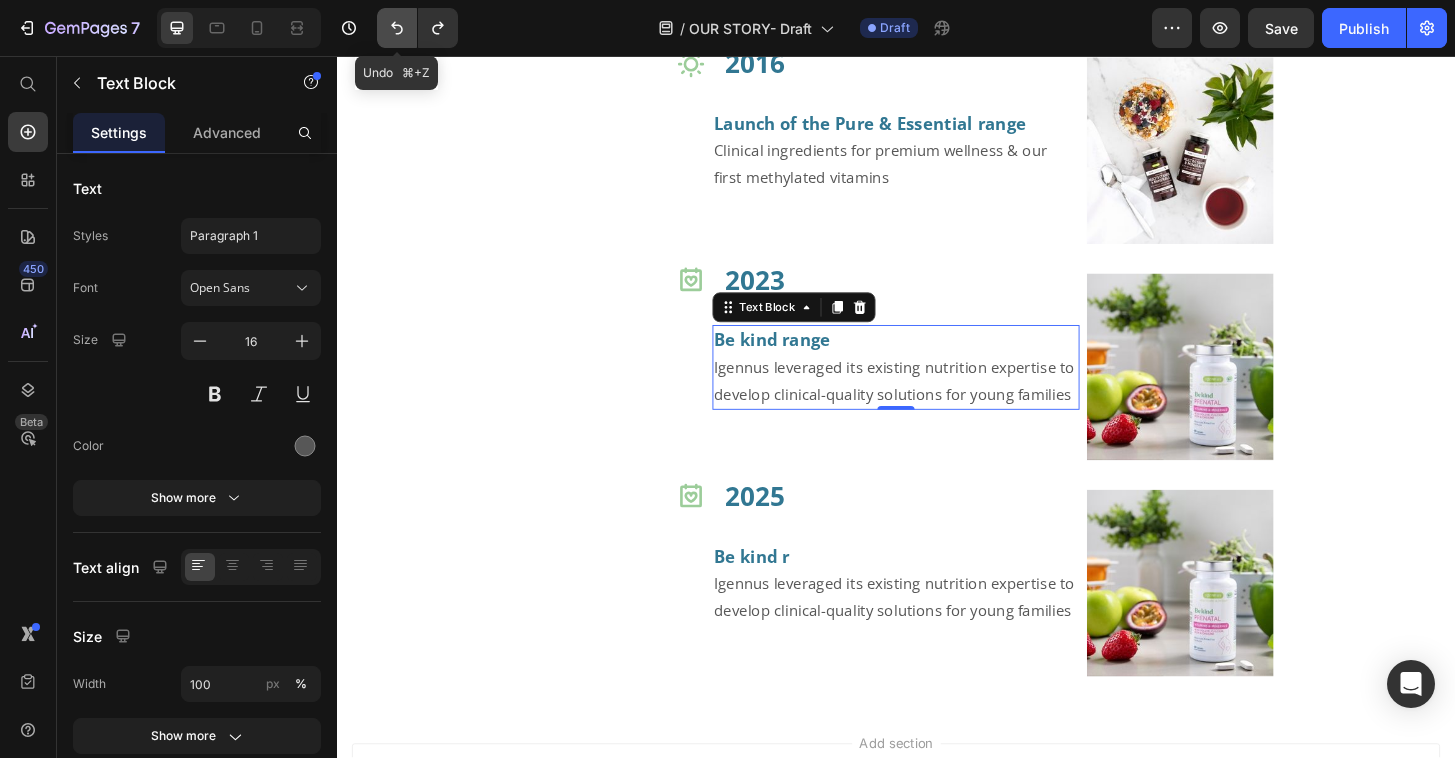 click 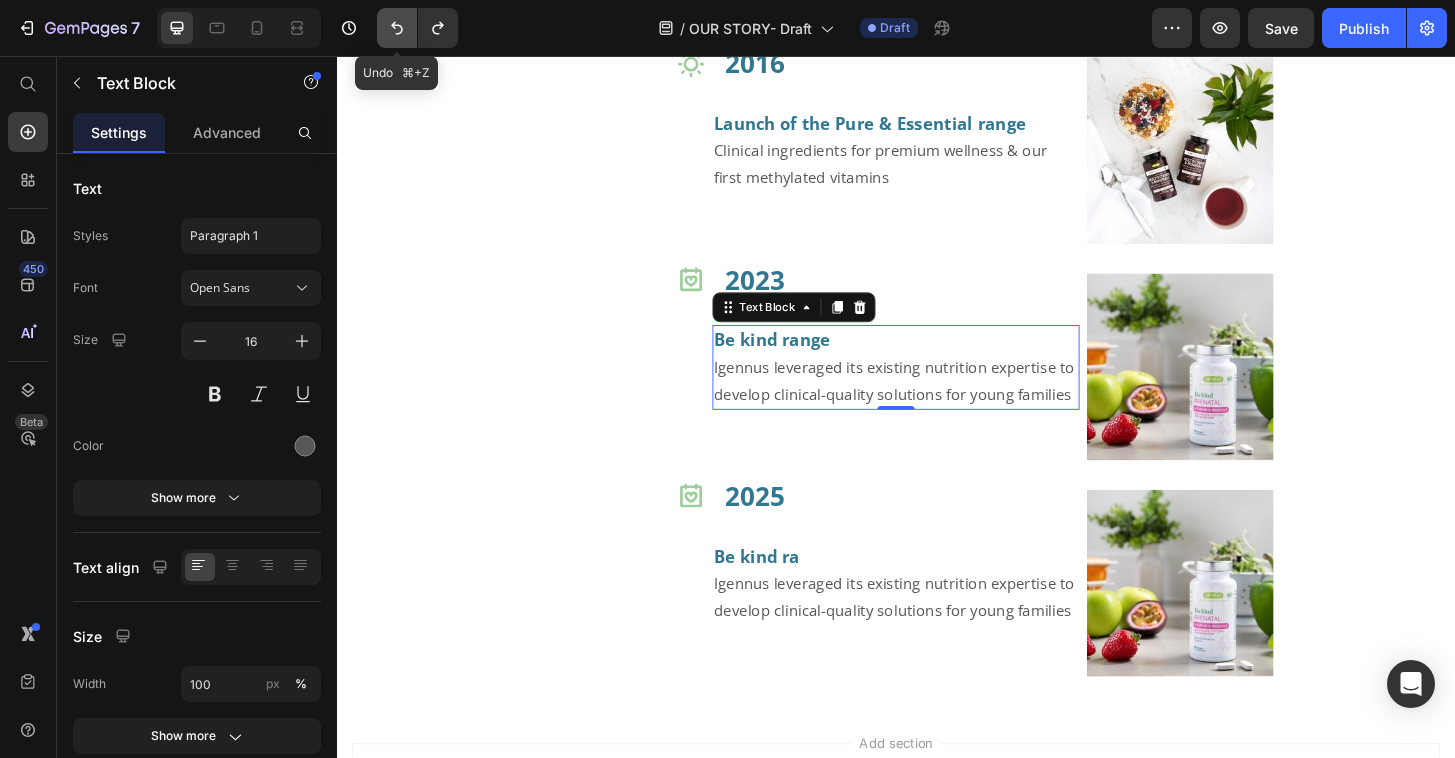 click 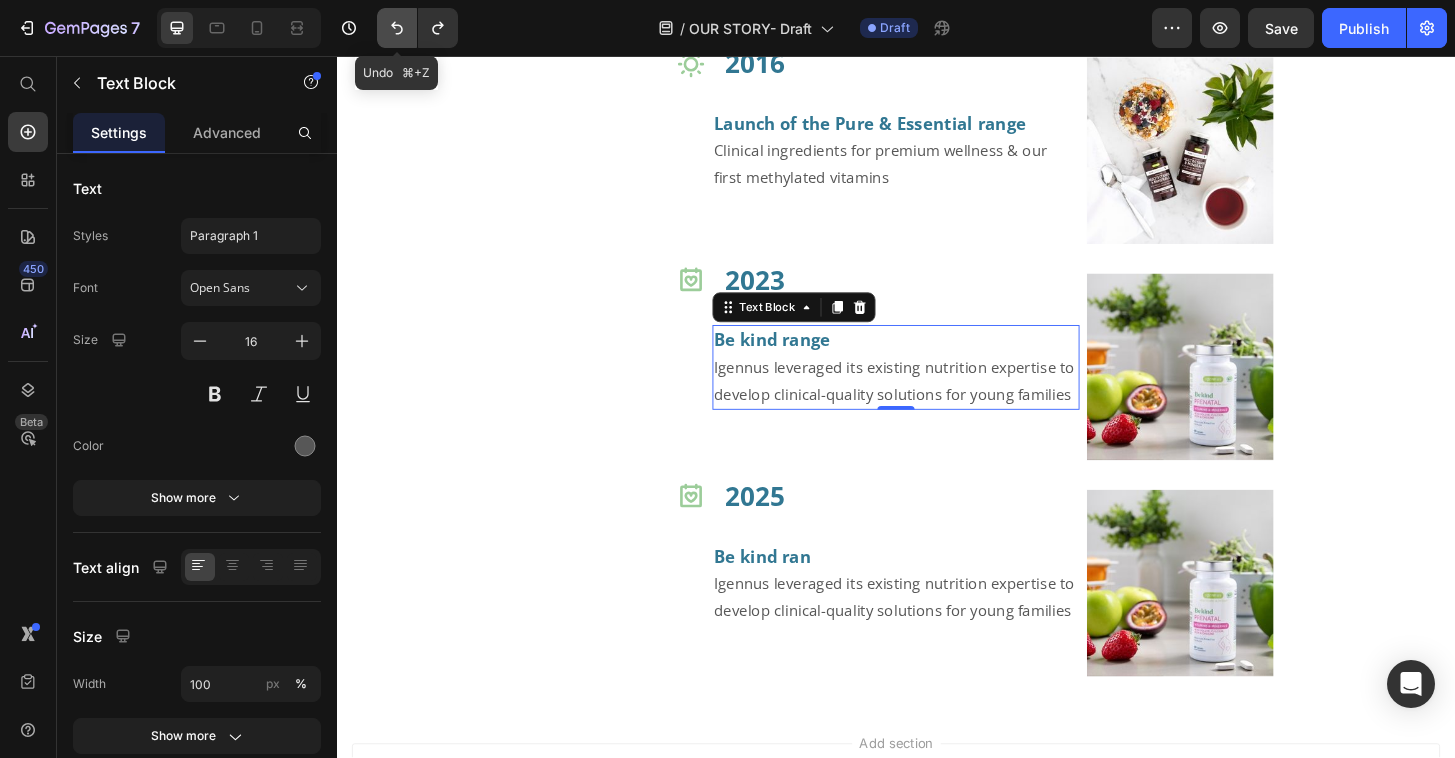 click 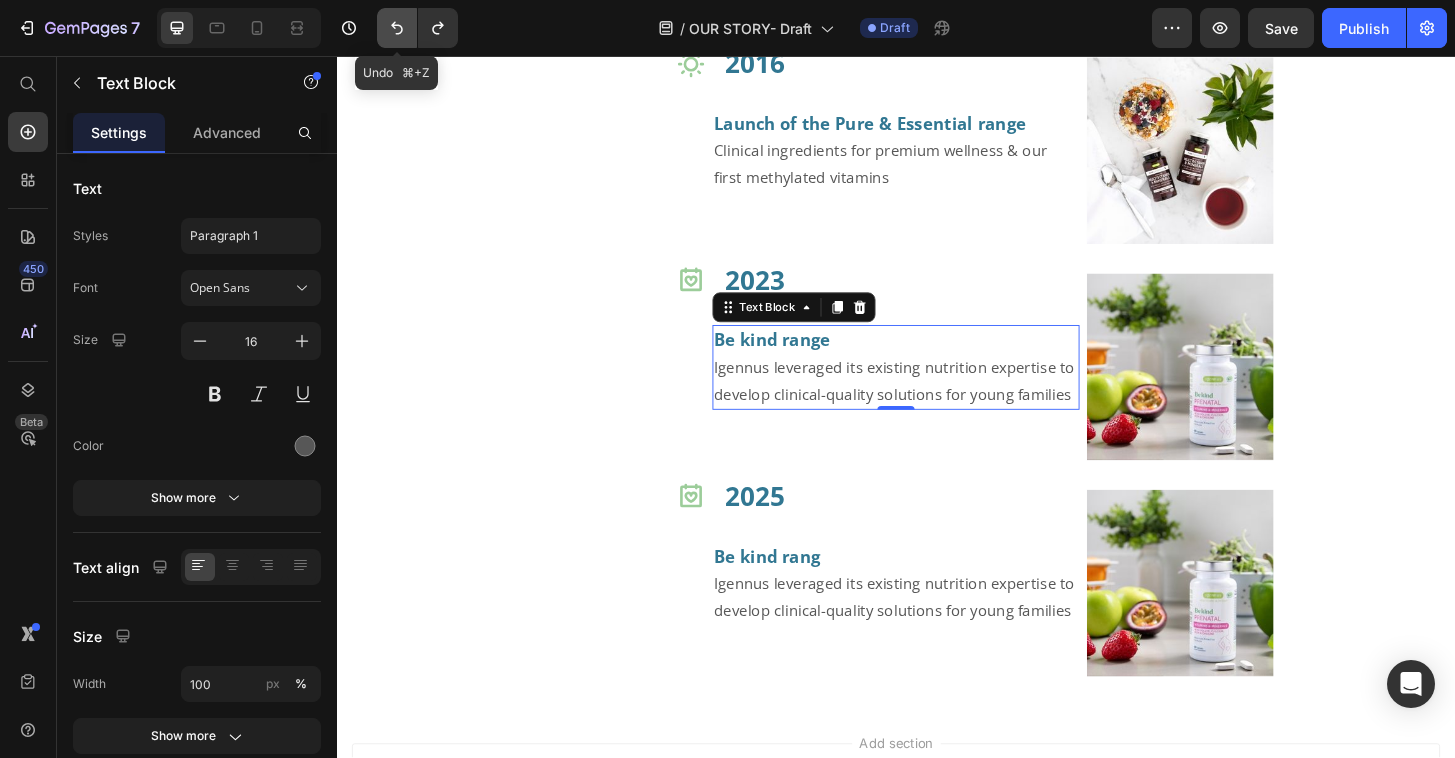 click 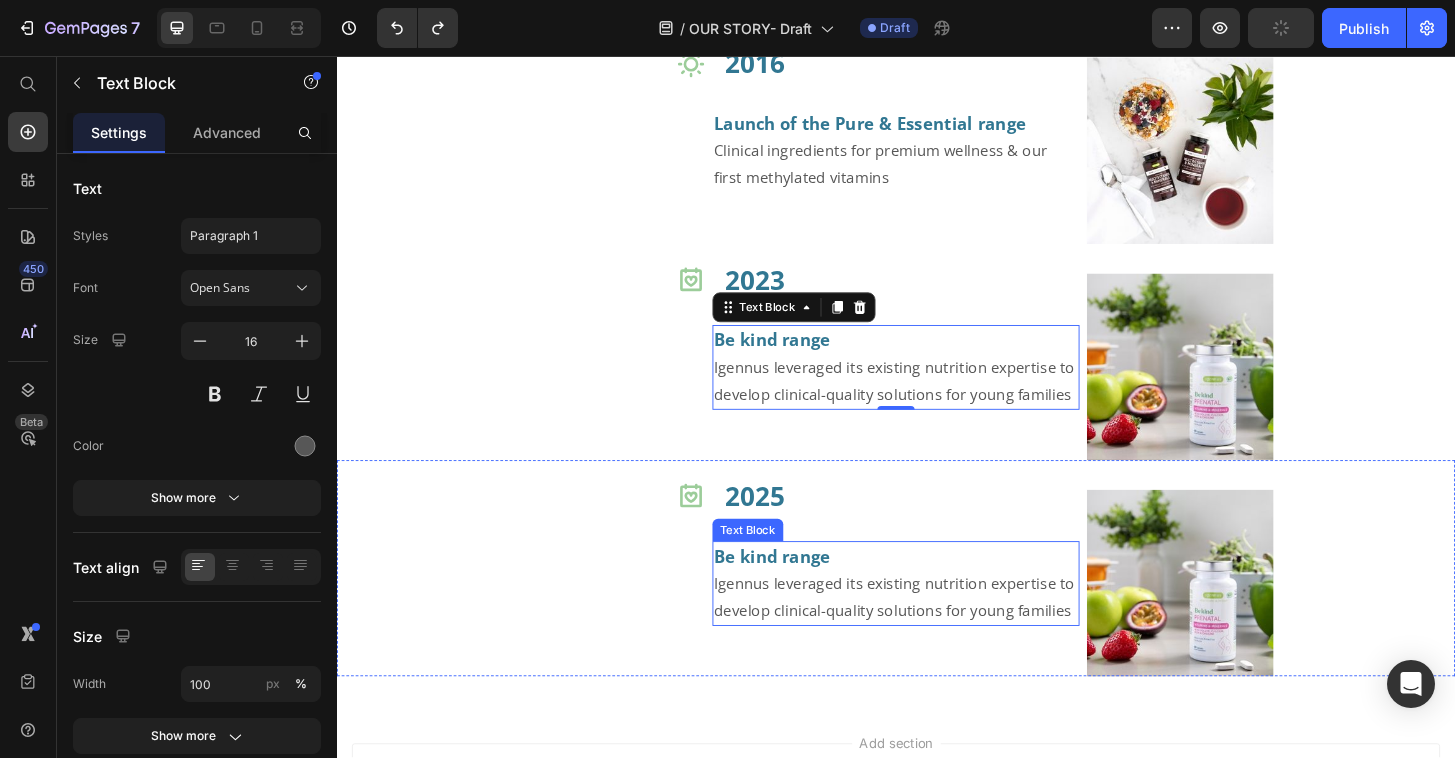 click on "Be kind range Igennus leveraged its existing nutrition expertise to develop clinical-quality solutions for young families" at bounding box center (937, 622) 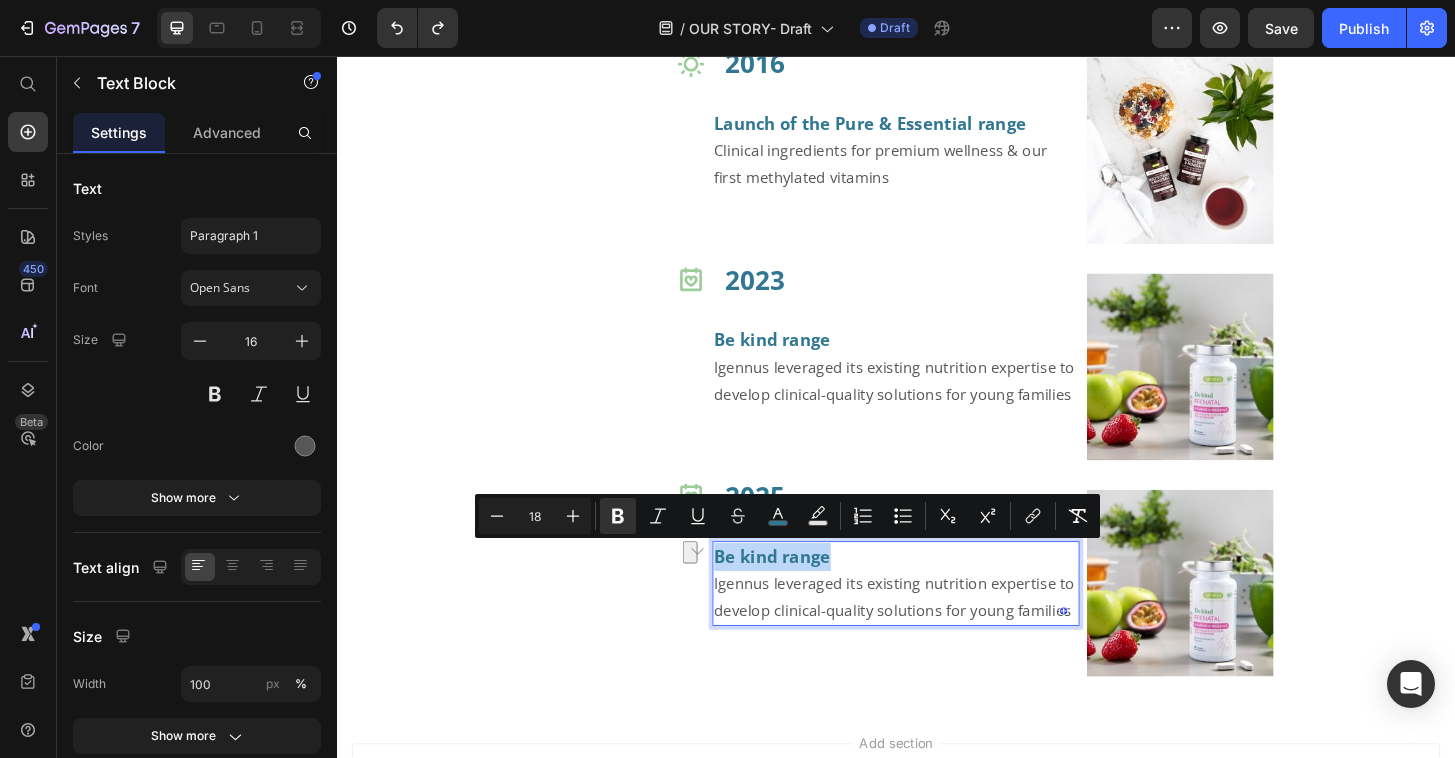 drag, startPoint x: 862, startPoint y: 596, endPoint x: 742, endPoint y: 591, distance: 120.10412 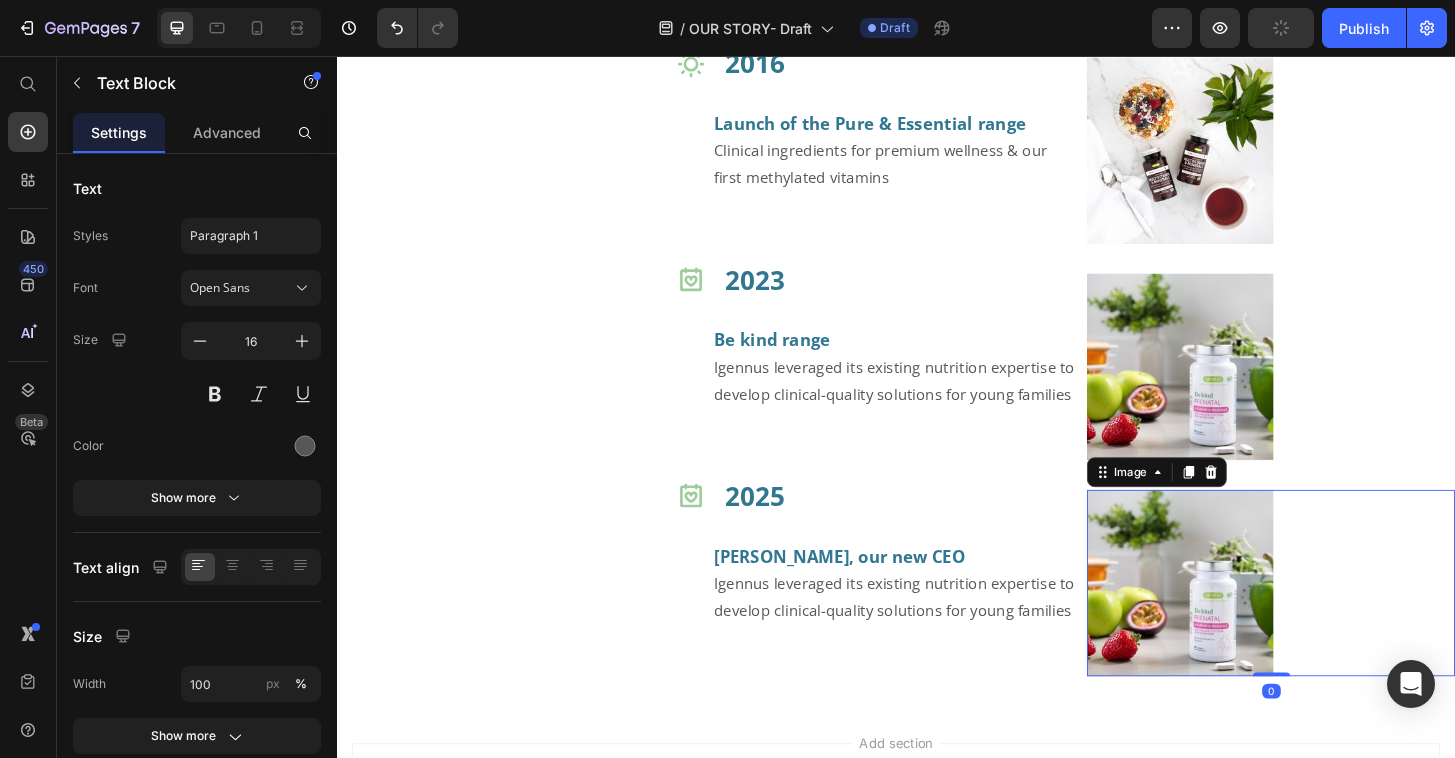 click at bounding box center (1339, 622) 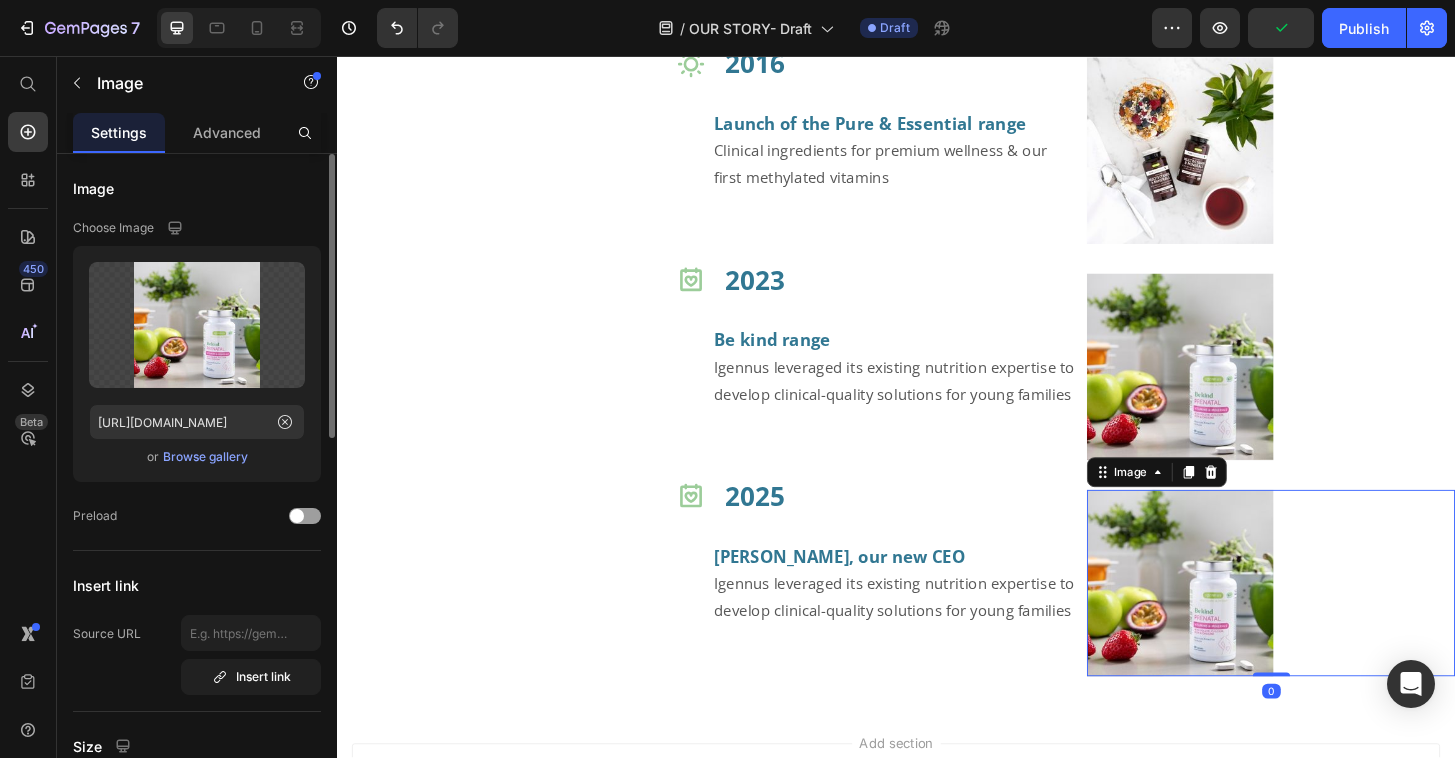 click on "Browse gallery" at bounding box center [205, 457] 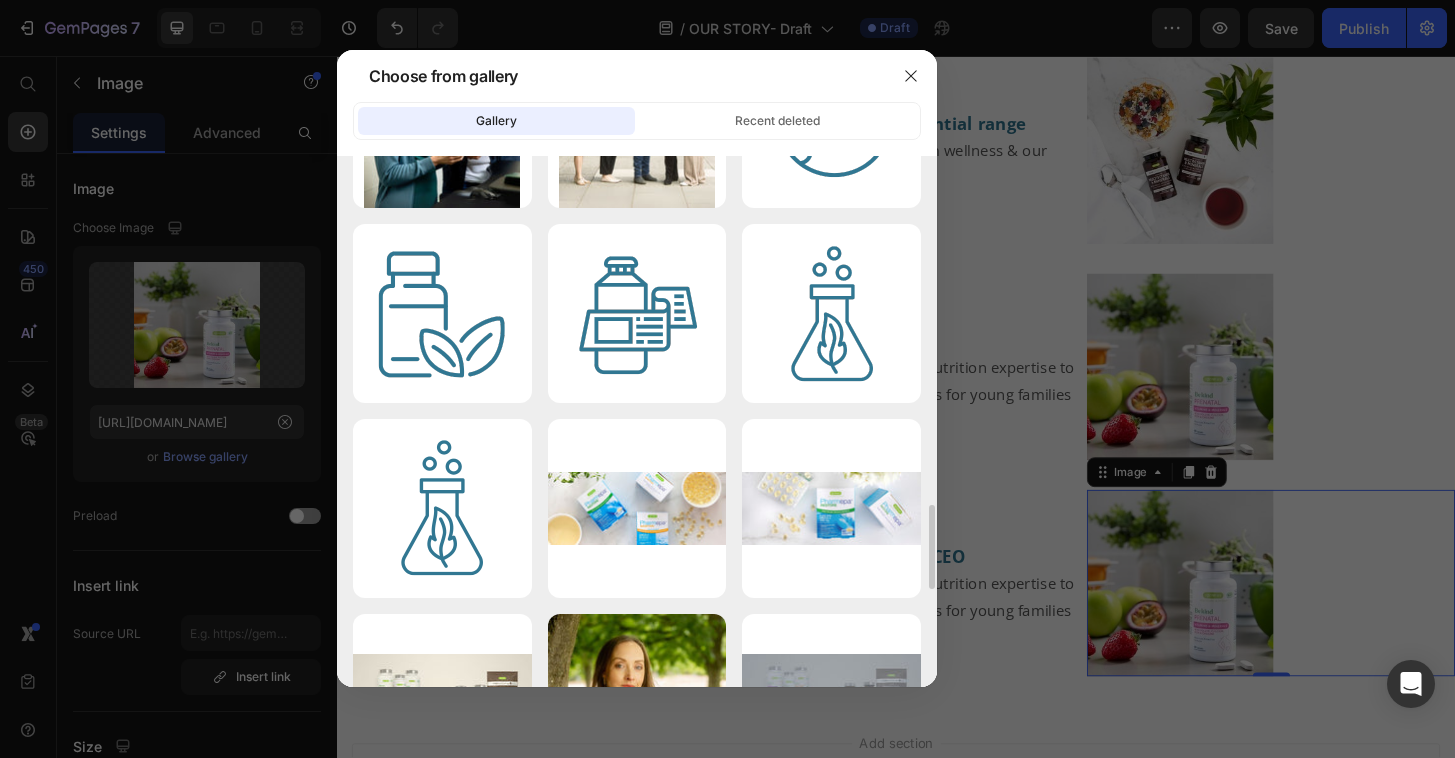 scroll, scrollTop: 2506, scrollLeft: 0, axis: vertical 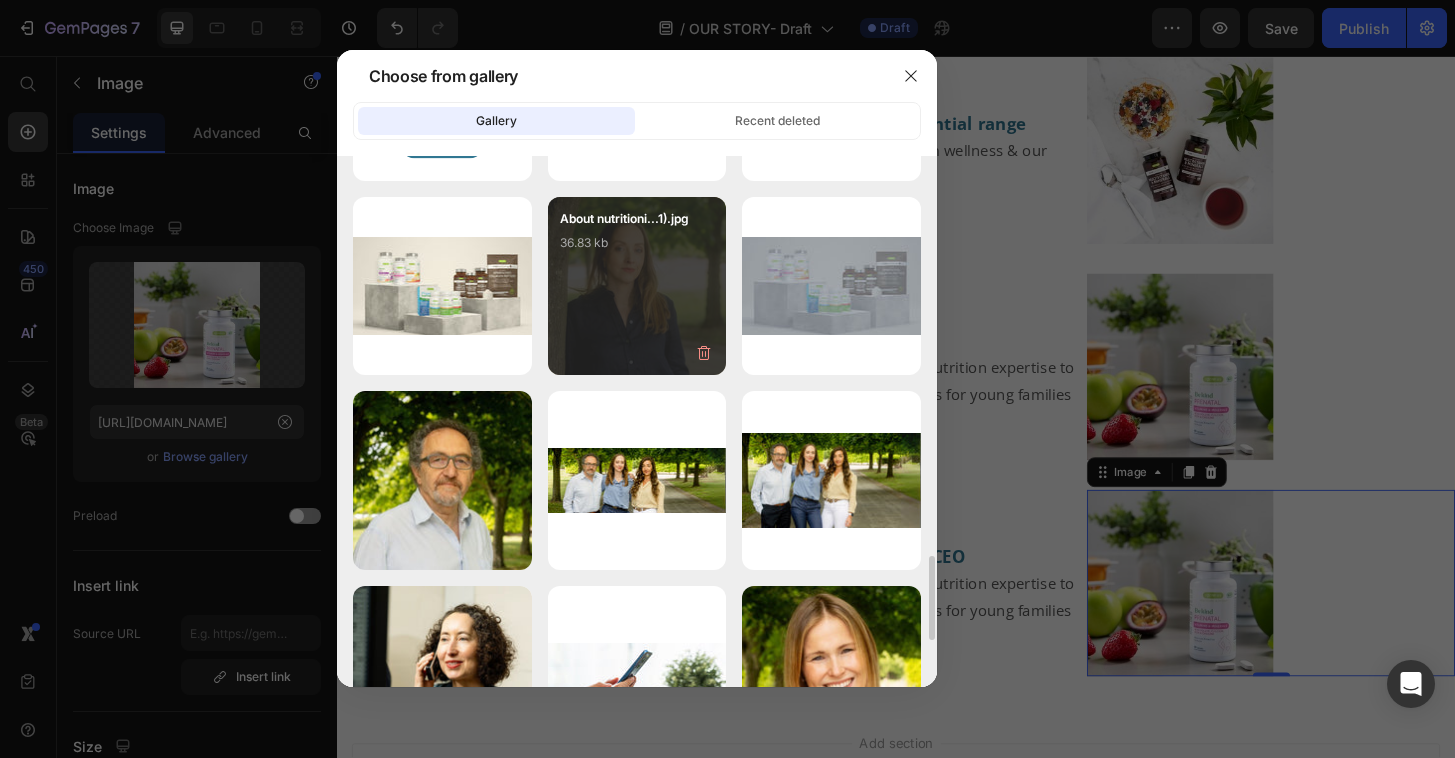 click on "About nutritioni...1).jpg 36.83 kb" at bounding box center [637, 286] 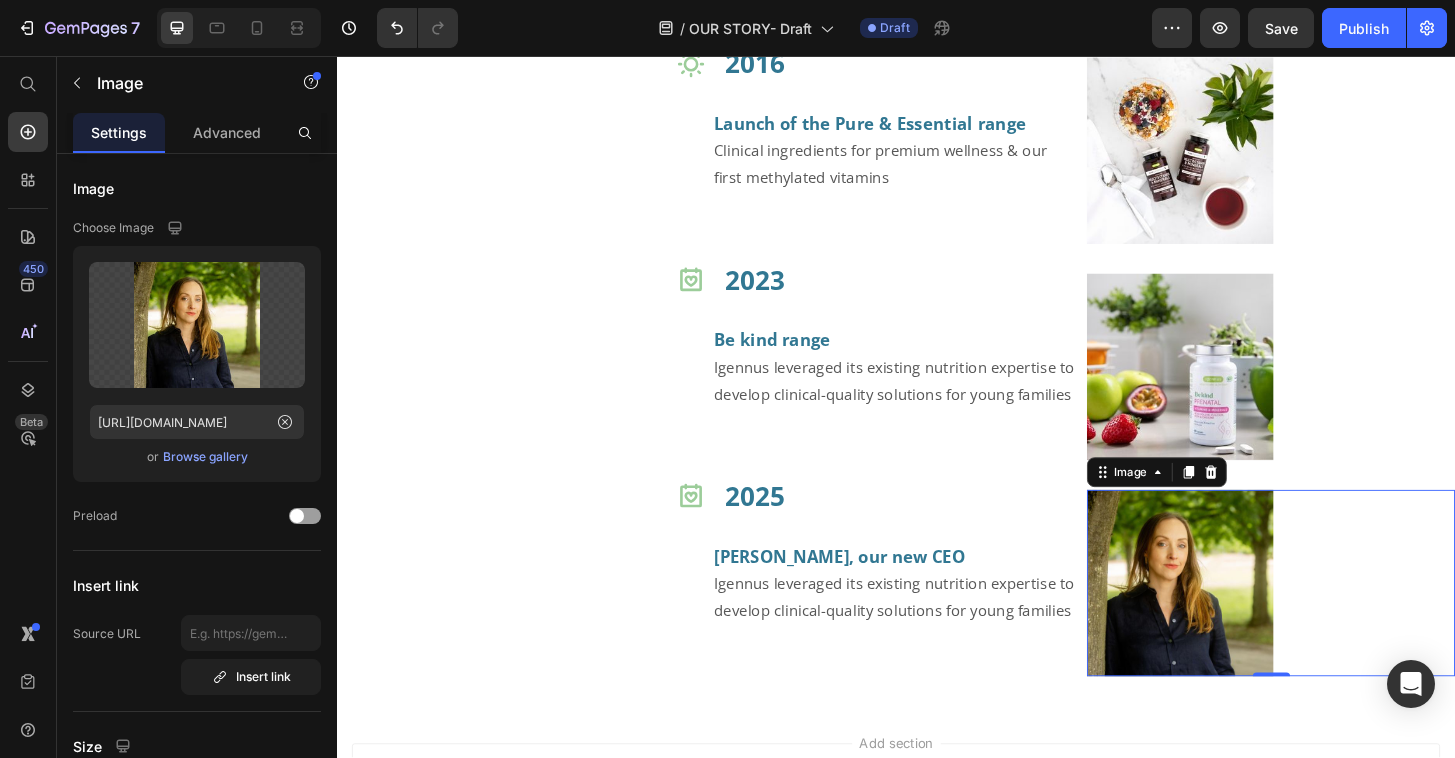 click on "[PERSON_NAME], our new CEO Igennus leveraged its existing nutrition expertise to develop clinical-quality solutions for young families" at bounding box center (937, 622) 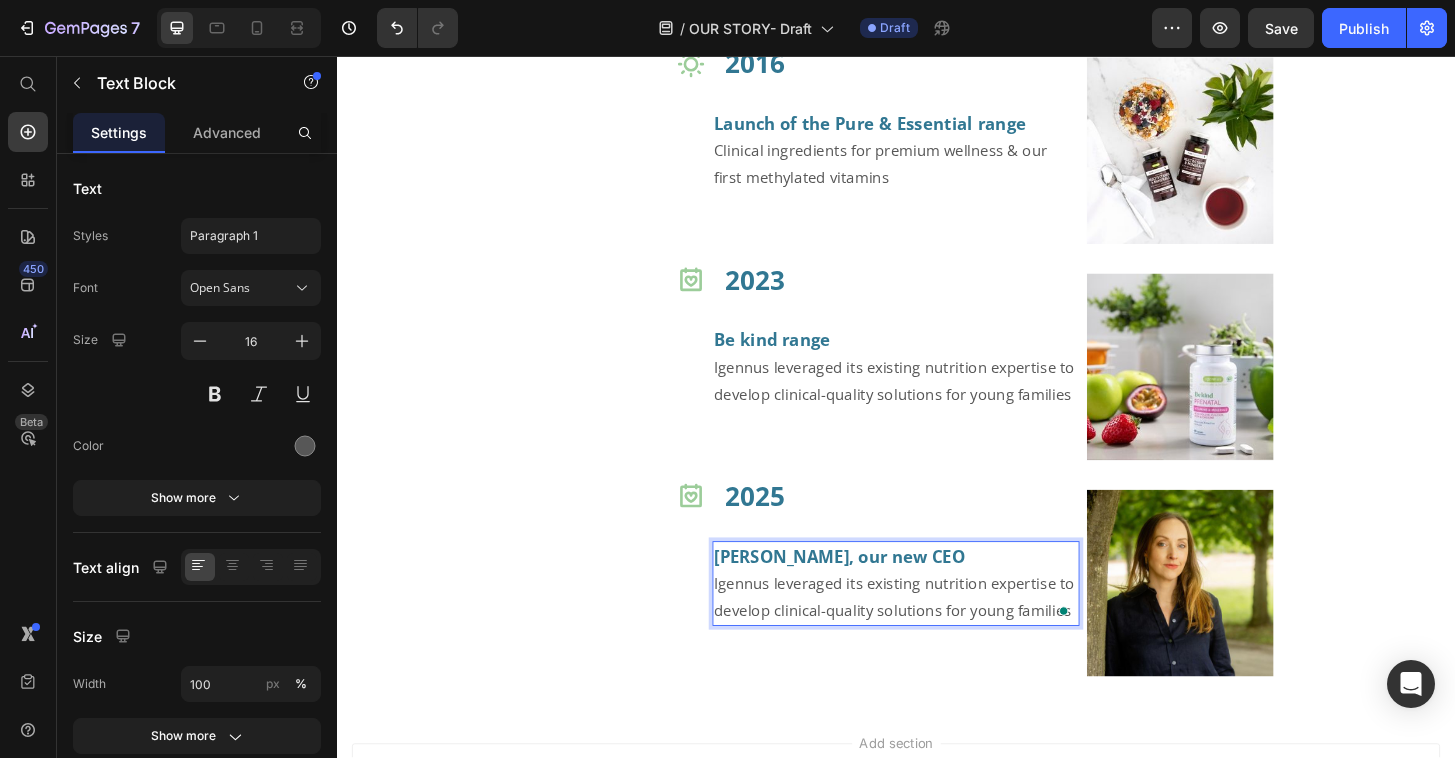 click on "[PERSON_NAME], our new CEO Igennus leveraged its existing nutrition expertise to develop clinical-quality solutions for young families" at bounding box center [937, 622] 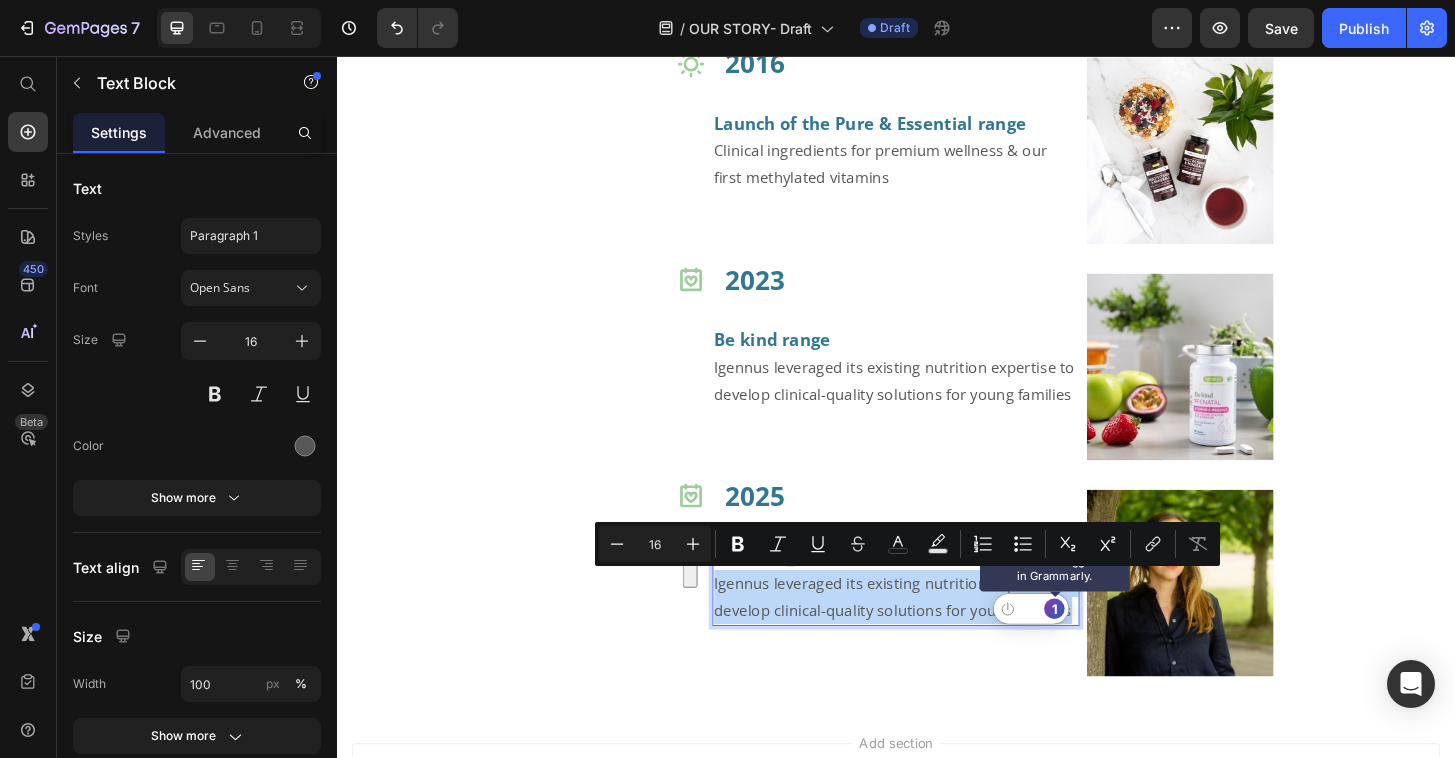 drag, startPoint x: 737, startPoint y: 620, endPoint x: 1111, endPoint y: 654, distance: 375.54227 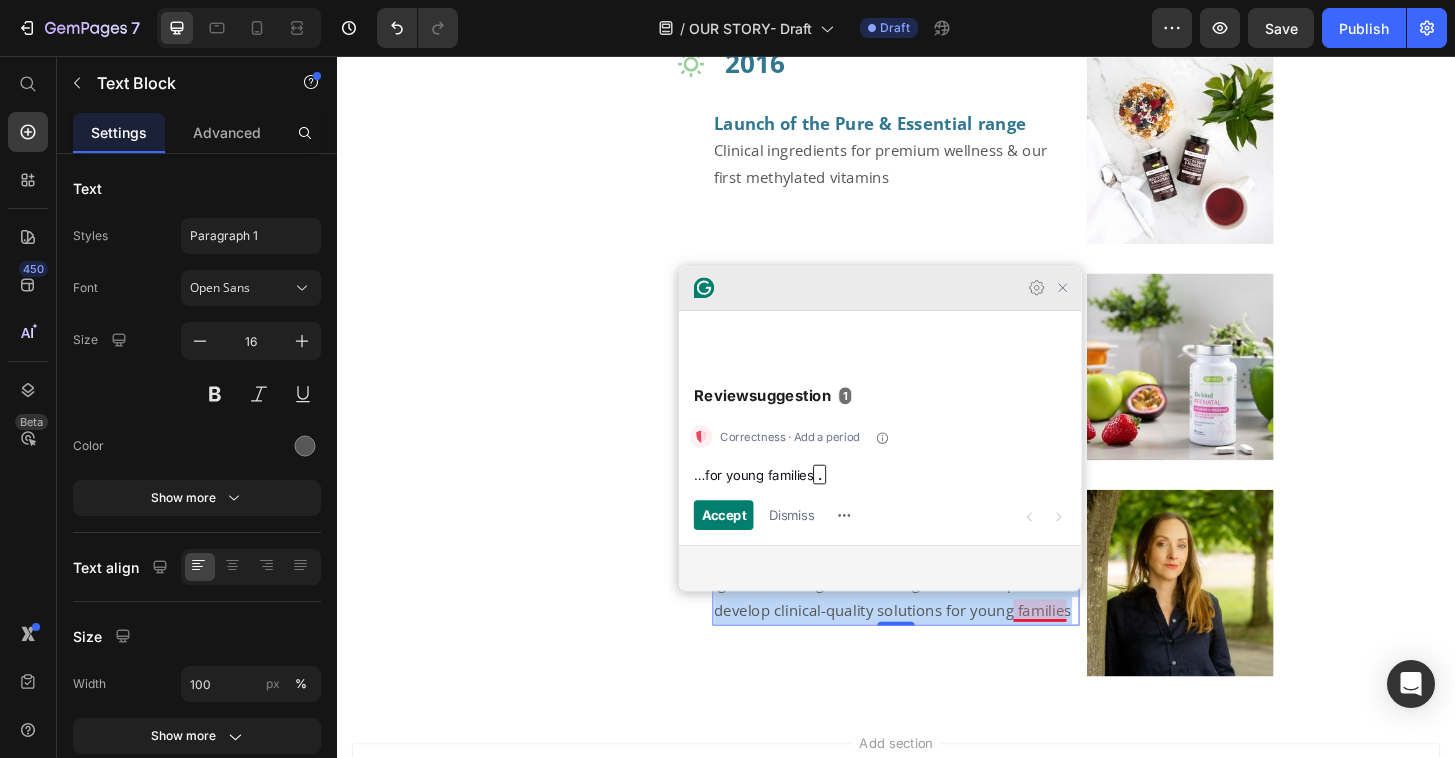 click 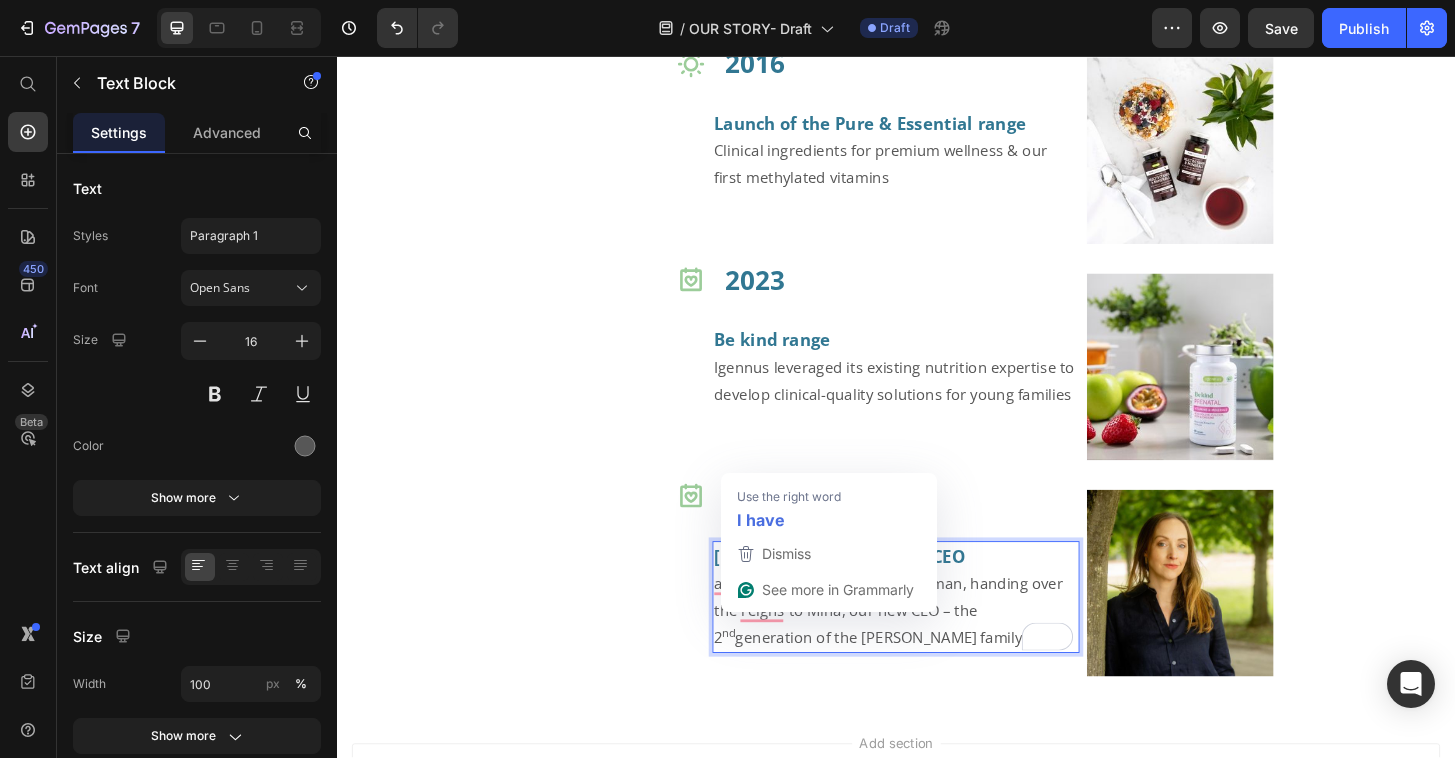 click on "[PERSON_NAME], our new CEO av moved into the role of Chairman, handing over the reigns to Mina, our new CEO – the 2 nd  generation of the [PERSON_NAME] family" at bounding box center [937, 637] 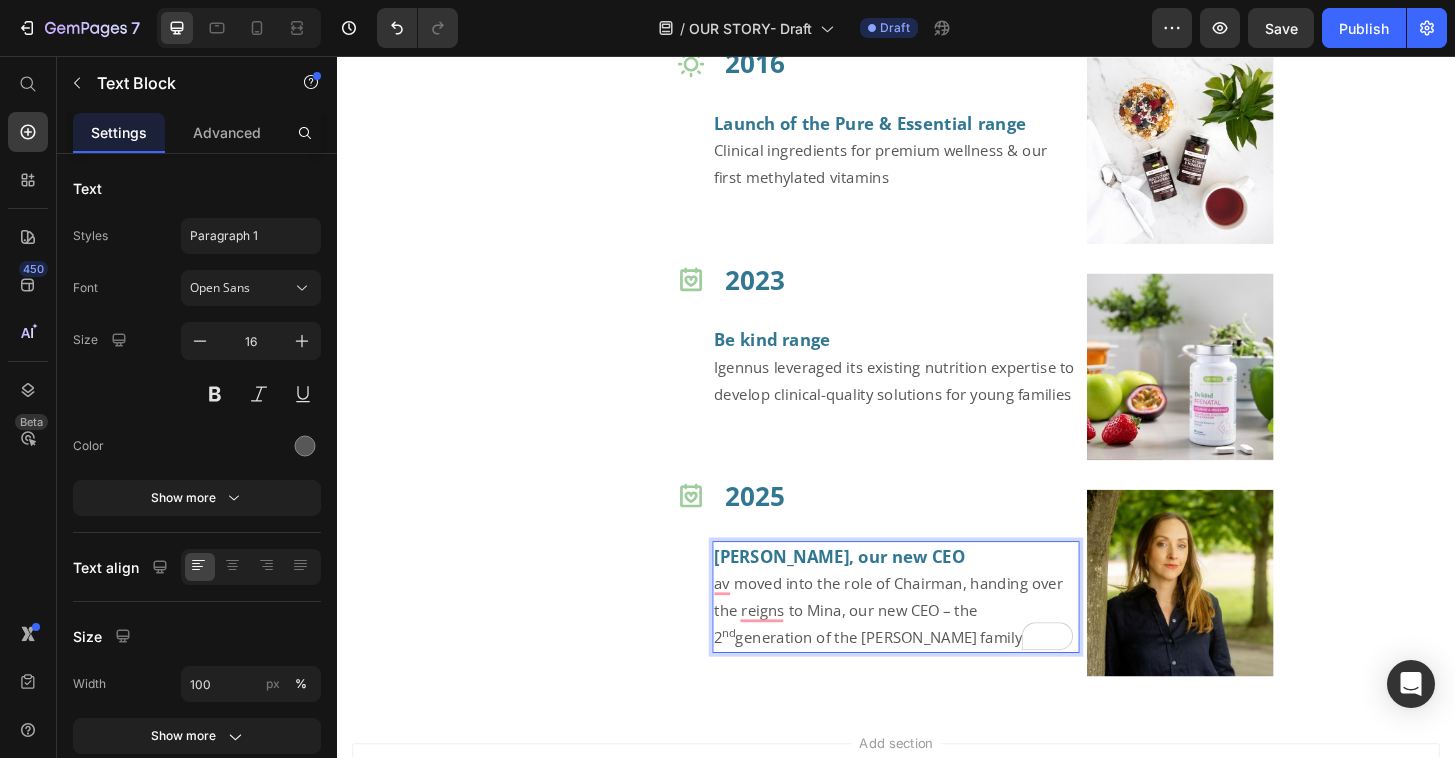 click on "[PERSON_NAME], our new CEO av moved into the role of Chairman, handing over the reigns to Mina, our new CEO – the 2 nd  generation of the [PERSON_NAME] family" at bounding box center (937, 637) 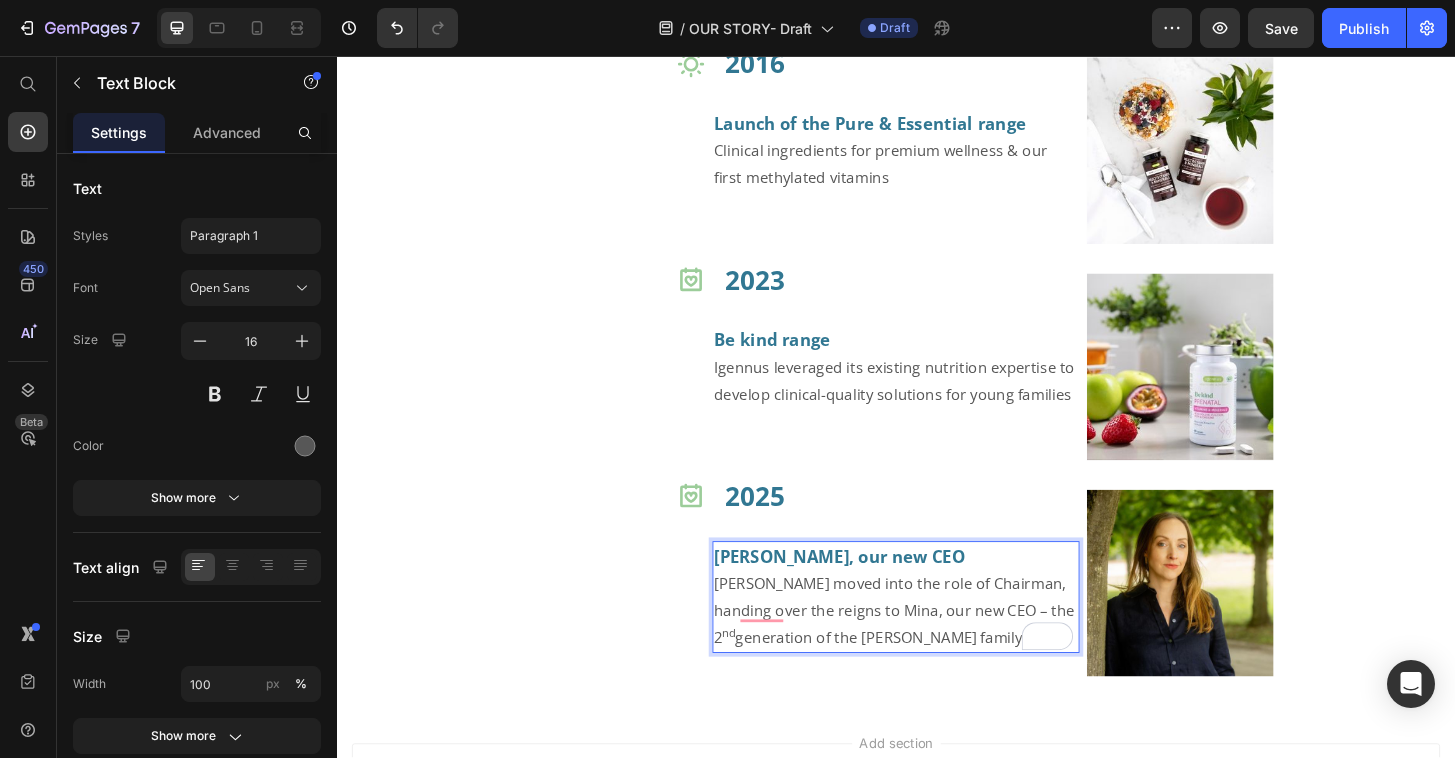 click on "[PERSON_NAME], our new CEO [PERSON_NAME] moved into the role of Chairman, handing over the reigns to Mina, our new CEO – the 2 nd  generation of the [PERSON_NAME] family" at bounding box center [937, 637] 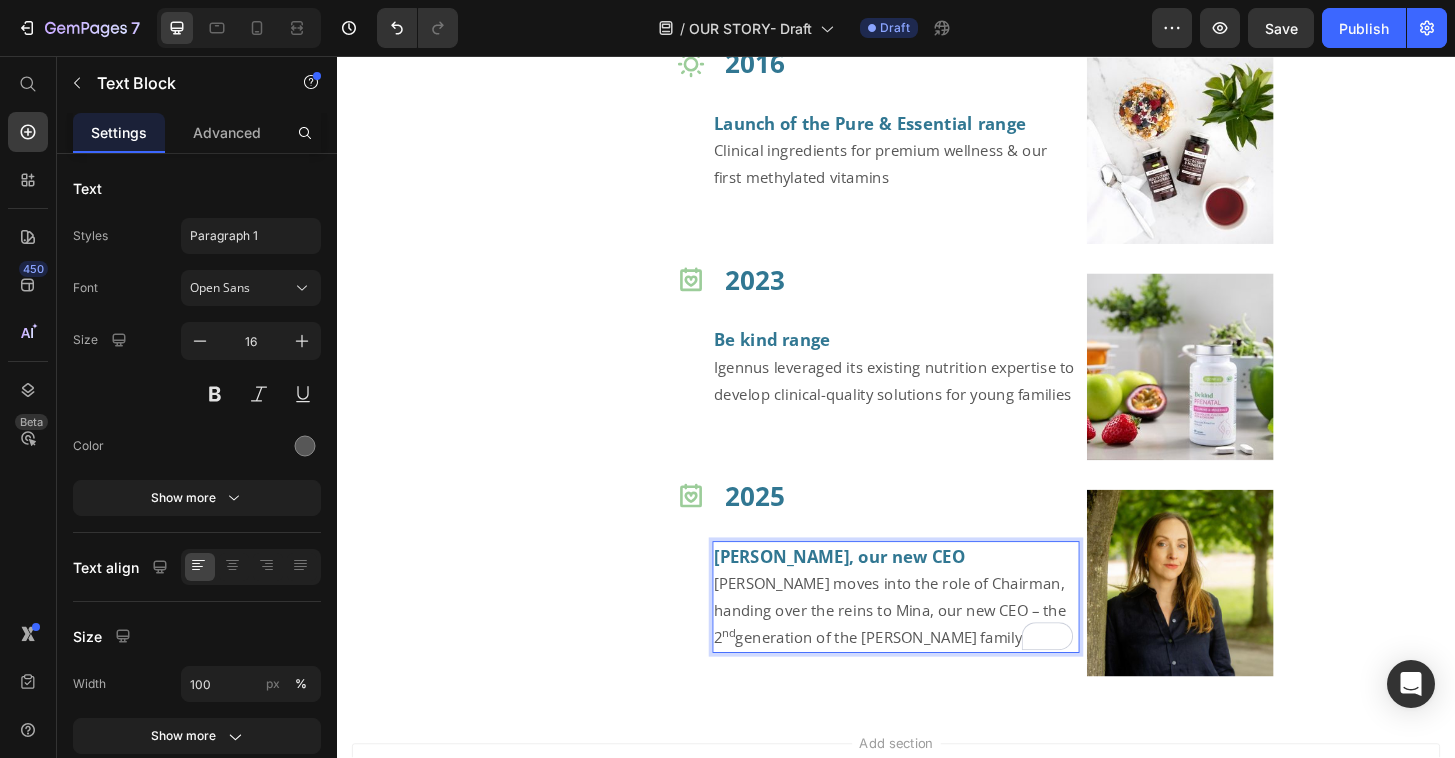 click on "[PERSON_NAME], our new CEO [PERSON_NAME] moves into the role of Chairman, handing over the reins to Mina, our new CEO – the 2 nd  generation of the [PERSON_NAME] family" at bounding box center [937, 637] 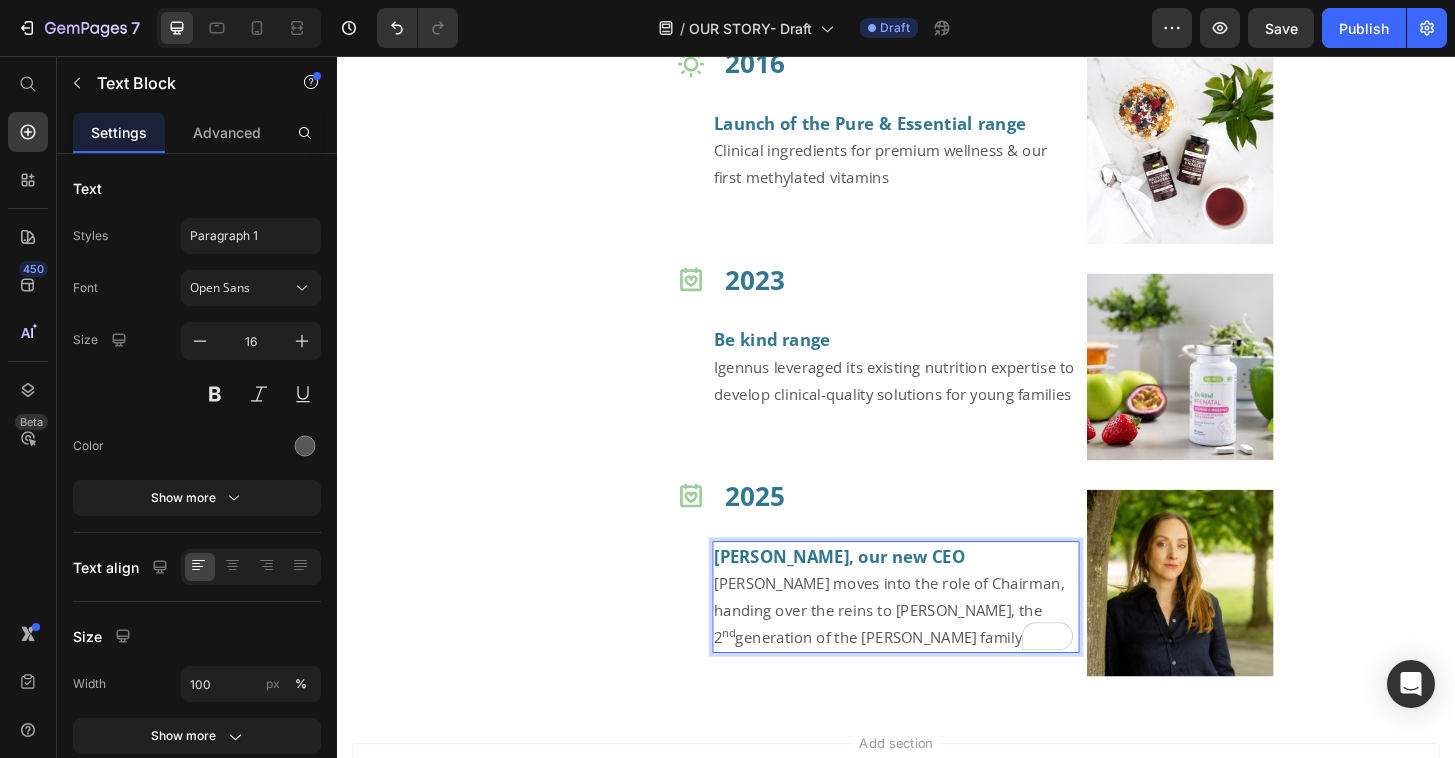 click on "[PERSON_NAME], our new CEO [PERSON_NAME] moves into the role of Chairman, handing over the reins to [PERSON_NAME], the 2 nd  generation of the [PERSON_NAME] family" at bounding box center (937, 637) 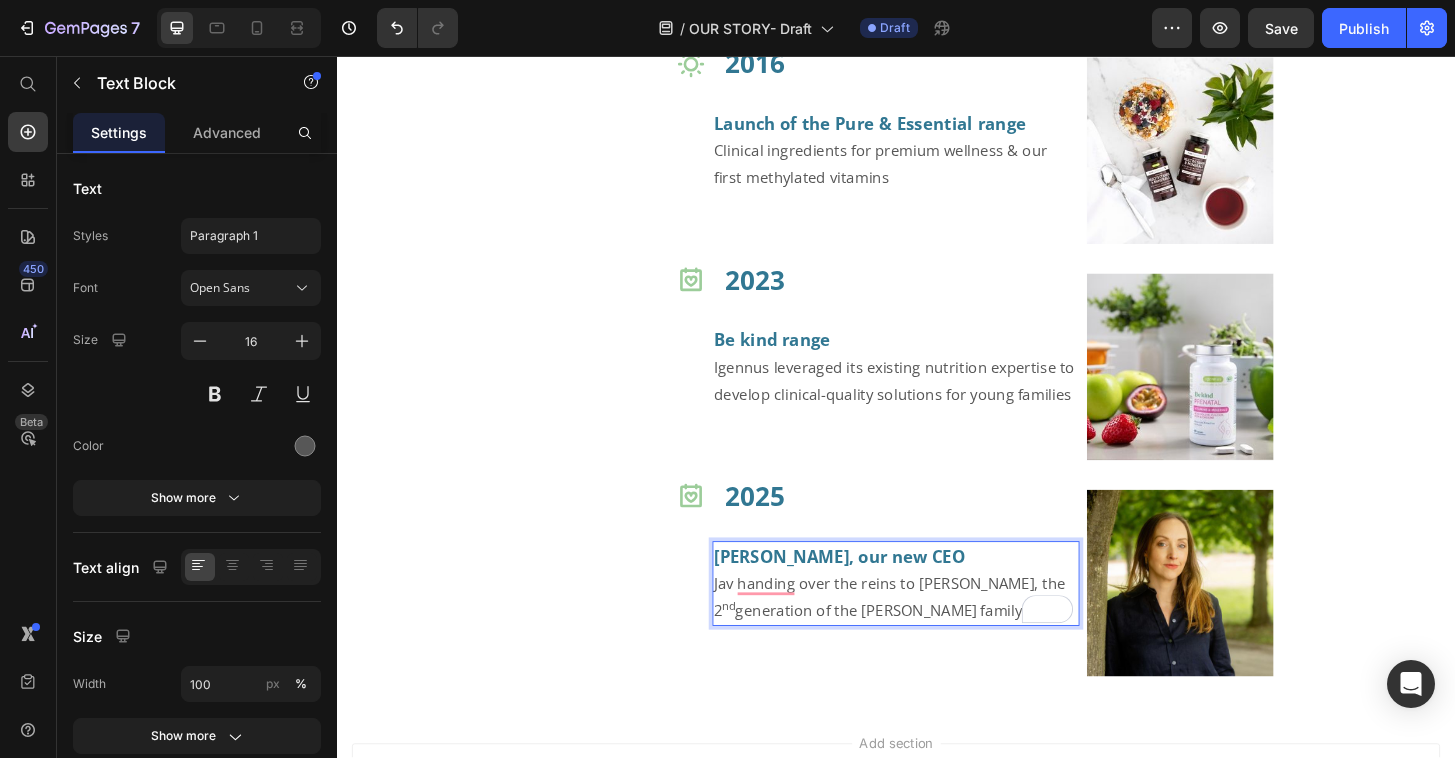 click on "[PERSON_NAME], our new CEO [PERSON_NAME] handing over the reins to [PERSON_NAME], the 2 nd  generation of the [PERSON_NAME] family" at bounding box center (937, 622) 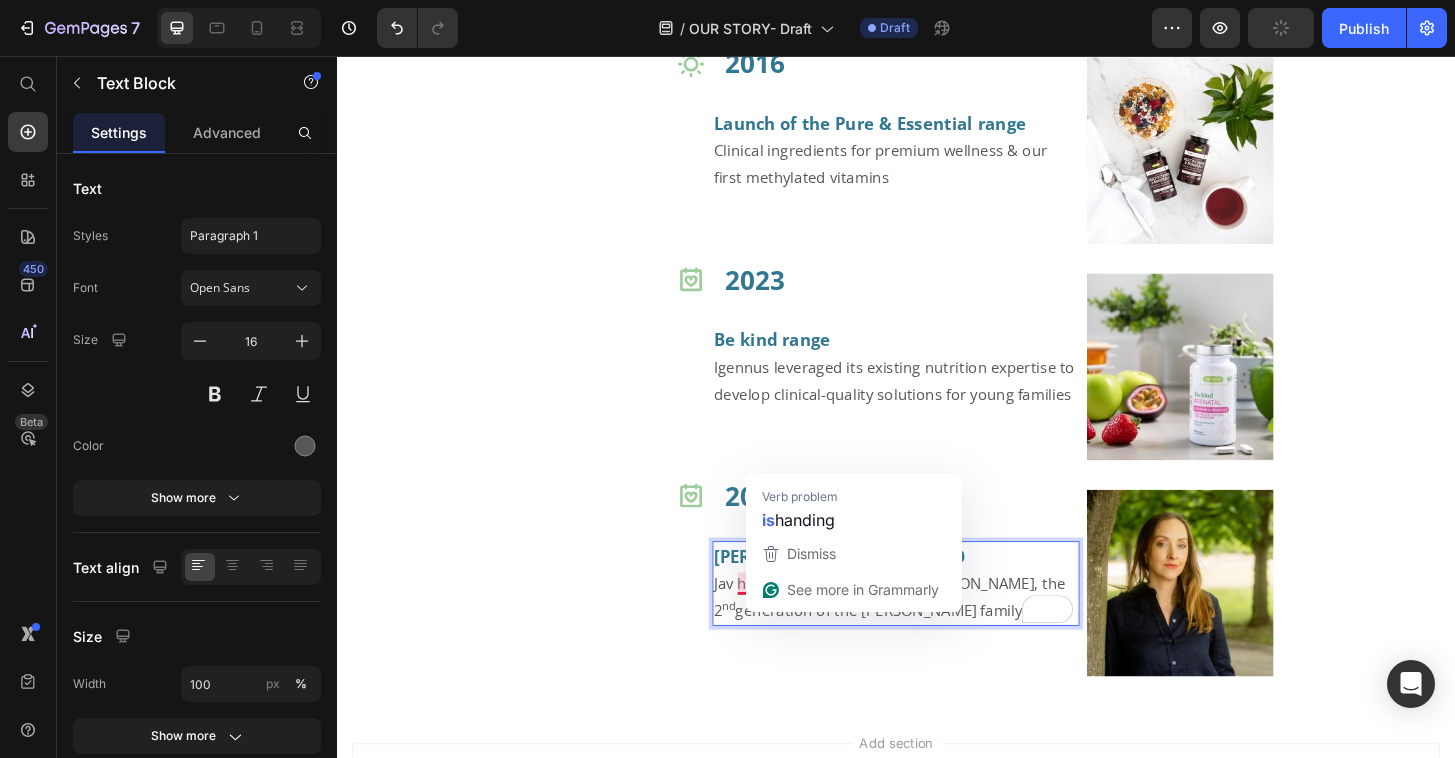 click on "[PERSON_NAME], our new CEO [PERSON_NAME] handing over the reins to [PERSON_NAME], the 2 nd  generation of the [PERSON_NAME] family" at bounding box center (937, 622) 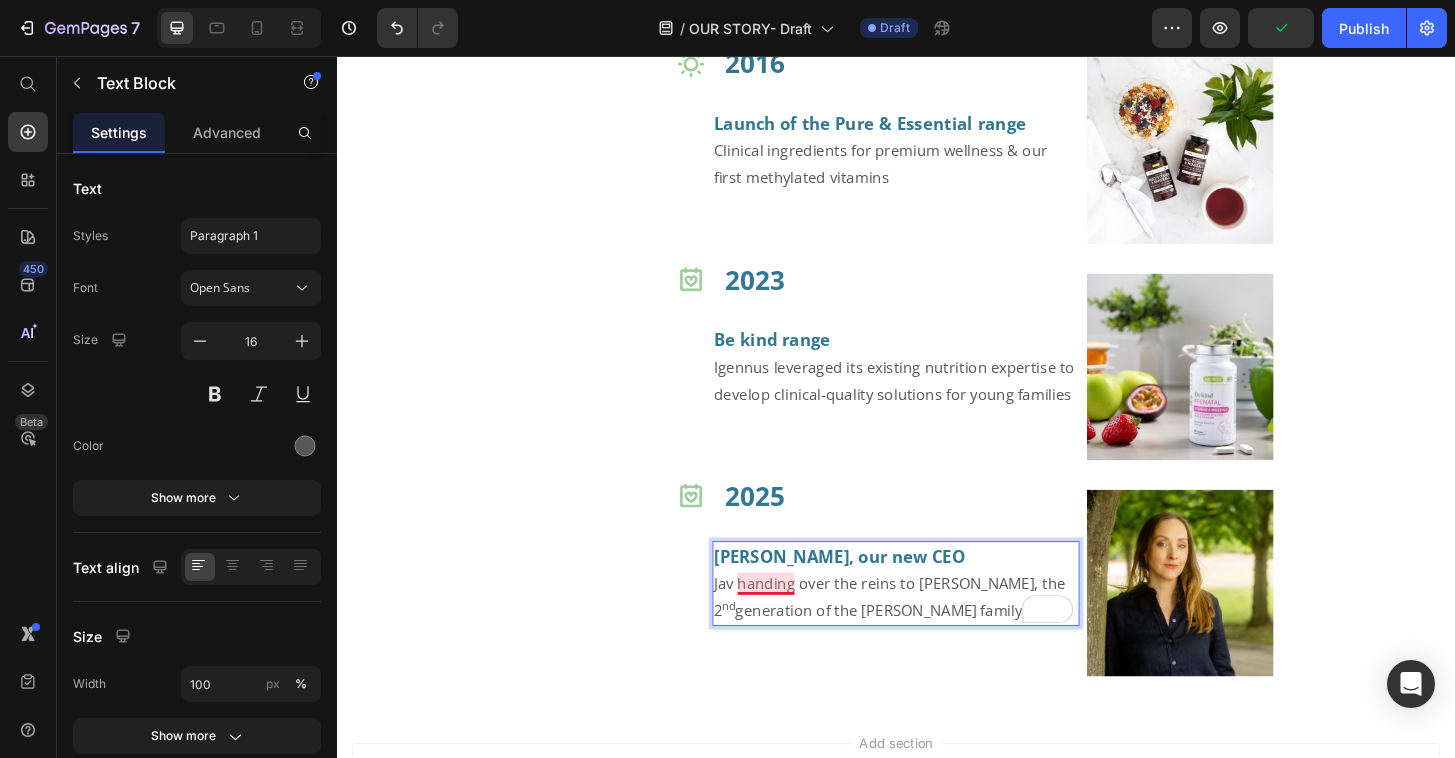 click on "[PERSON_NAME], our new CEO [PERSON_NAME] handing over the reins to [PERSON_NAME], the 2 nd  generation of the [PERSON_NAME] family" at bounding box center [937, 622] 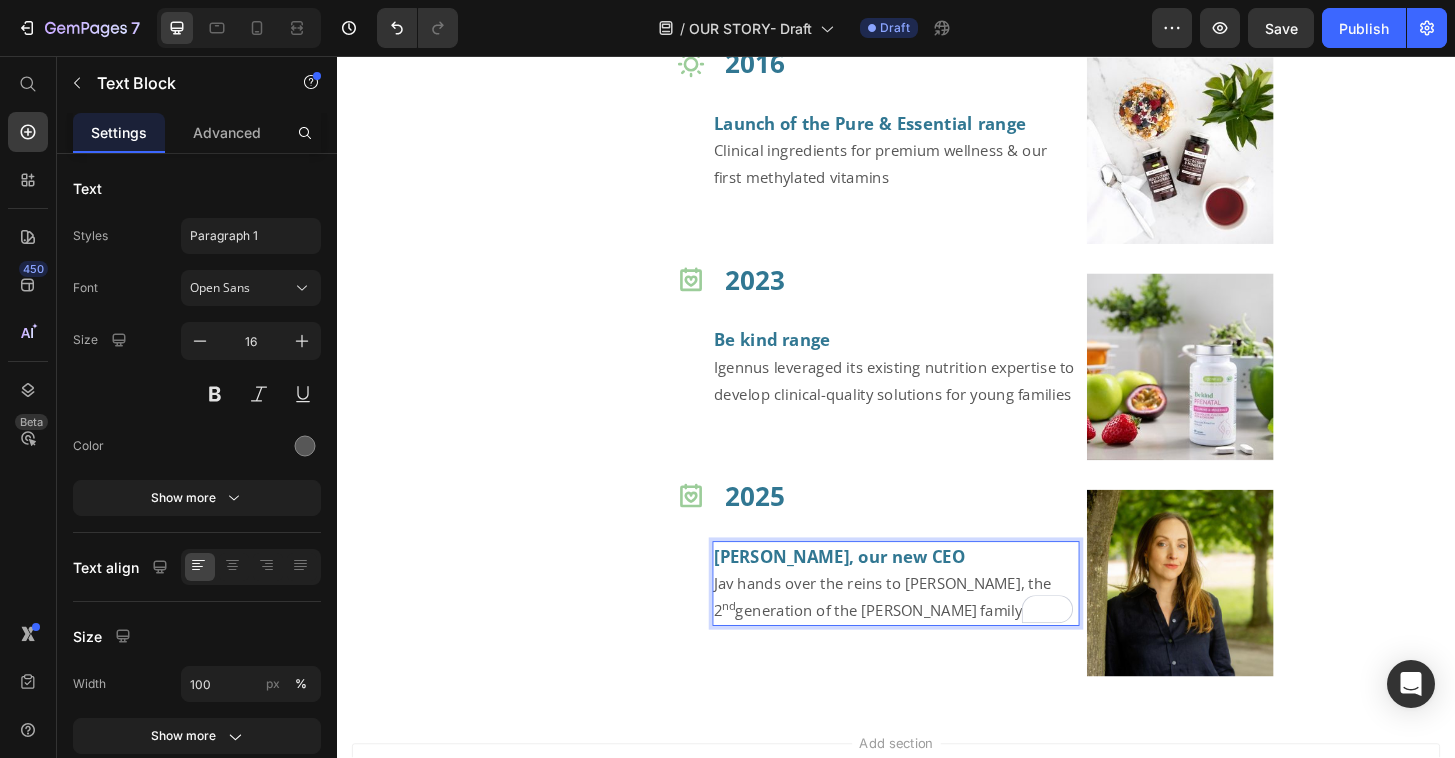 click on "[PERSON_NAME], our new CEO Jav hands over the reins to [PERSON_NAME], the 2 nd  generation of the [PERSON_NAME] family" at bounding box center [937, 622] 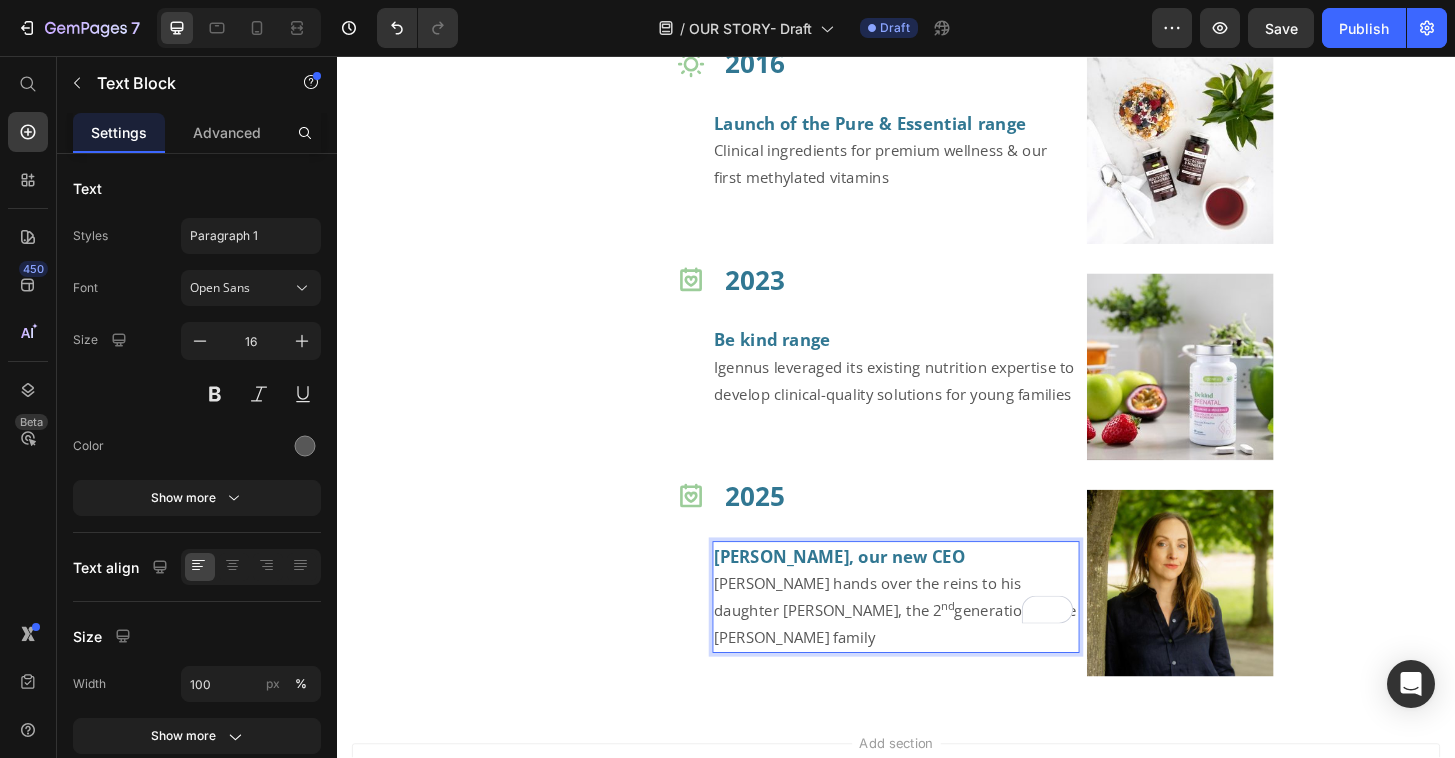 click on "[PERSON_NAME], our new CEO Jav hands over the reins to his daughter [PERSON_NAME], the 2 nd  generation of the [PERSON_NAME] family" at bounding box center [937, 637] 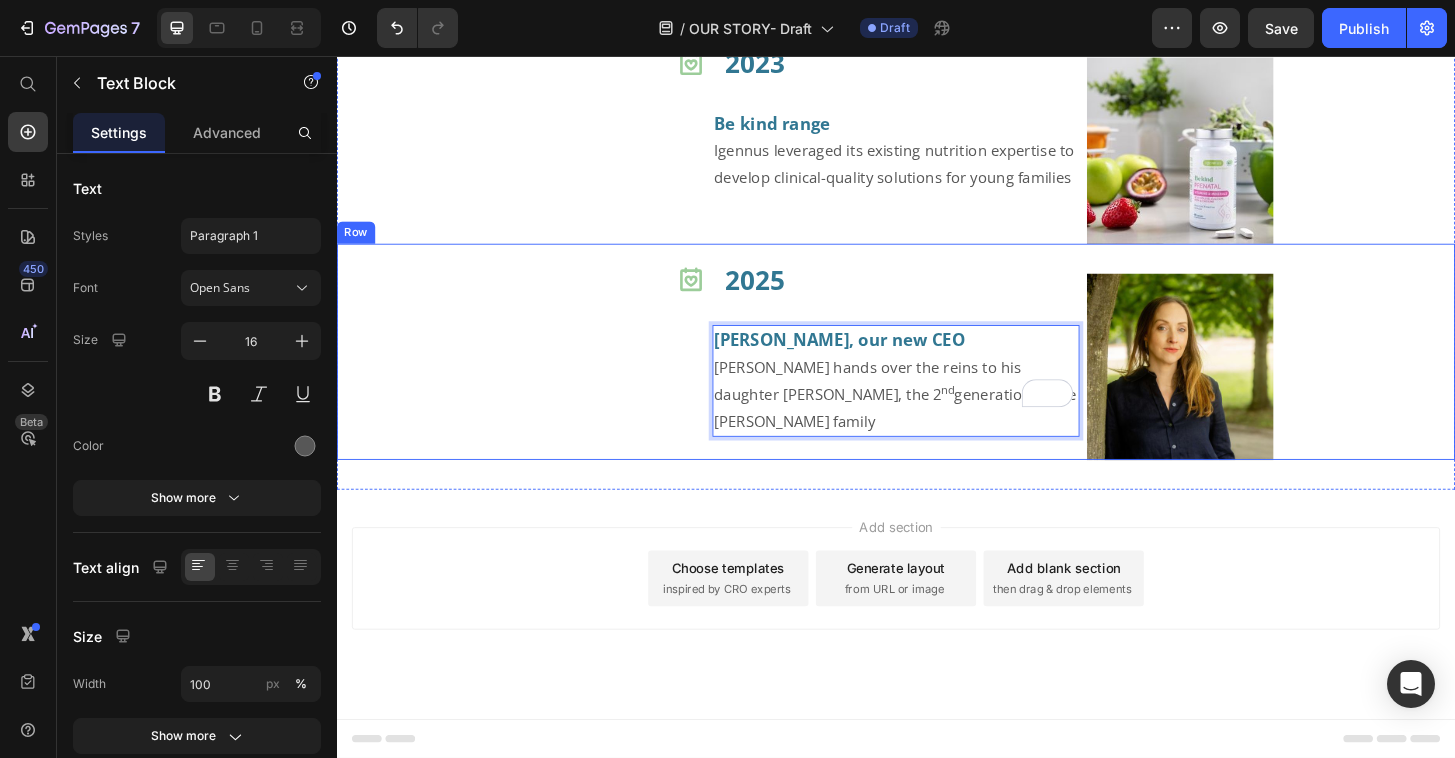 scroll, scrollTop: 2201, scrollLeft: 0, axis: vertical 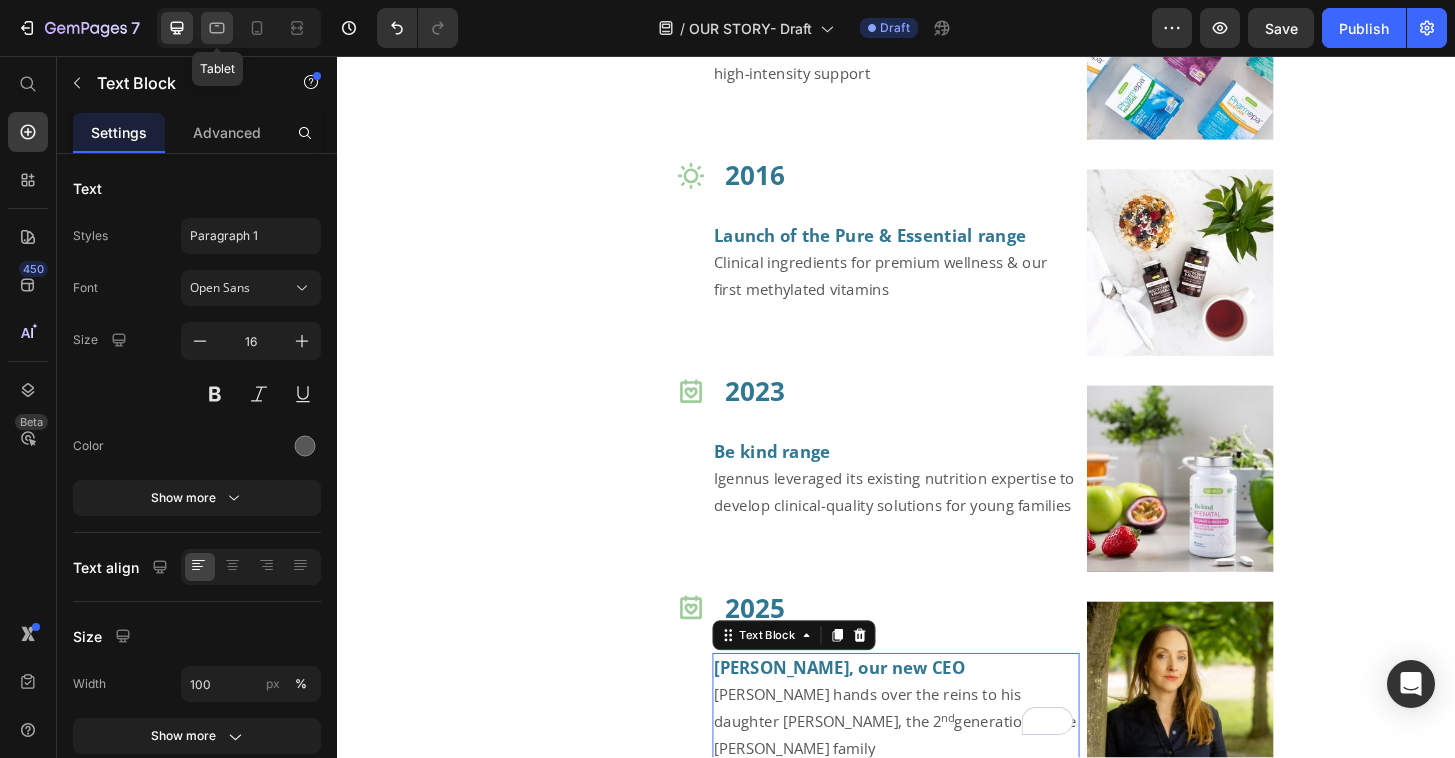 click 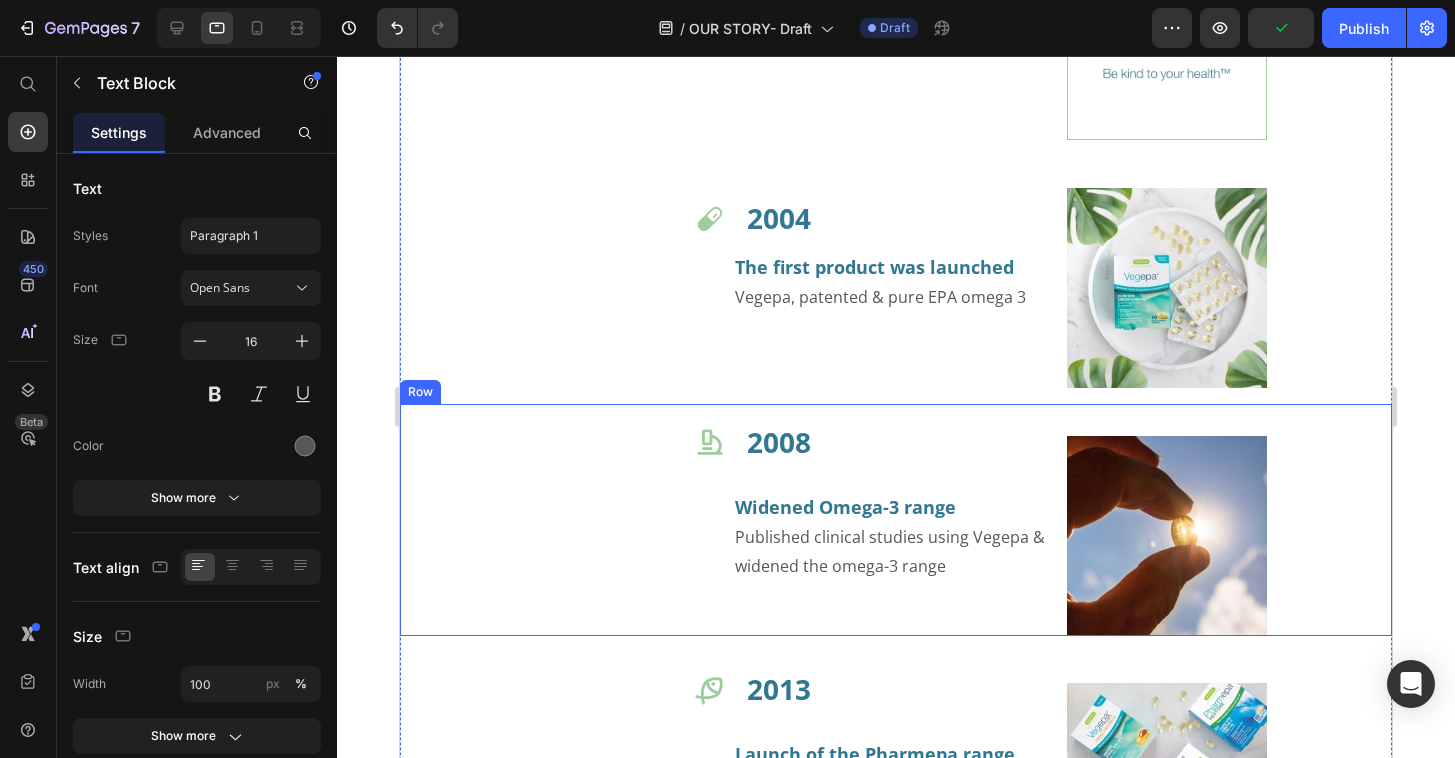 scroll, scrollTop: 1373, scrollLeft: 0, axis: vertical 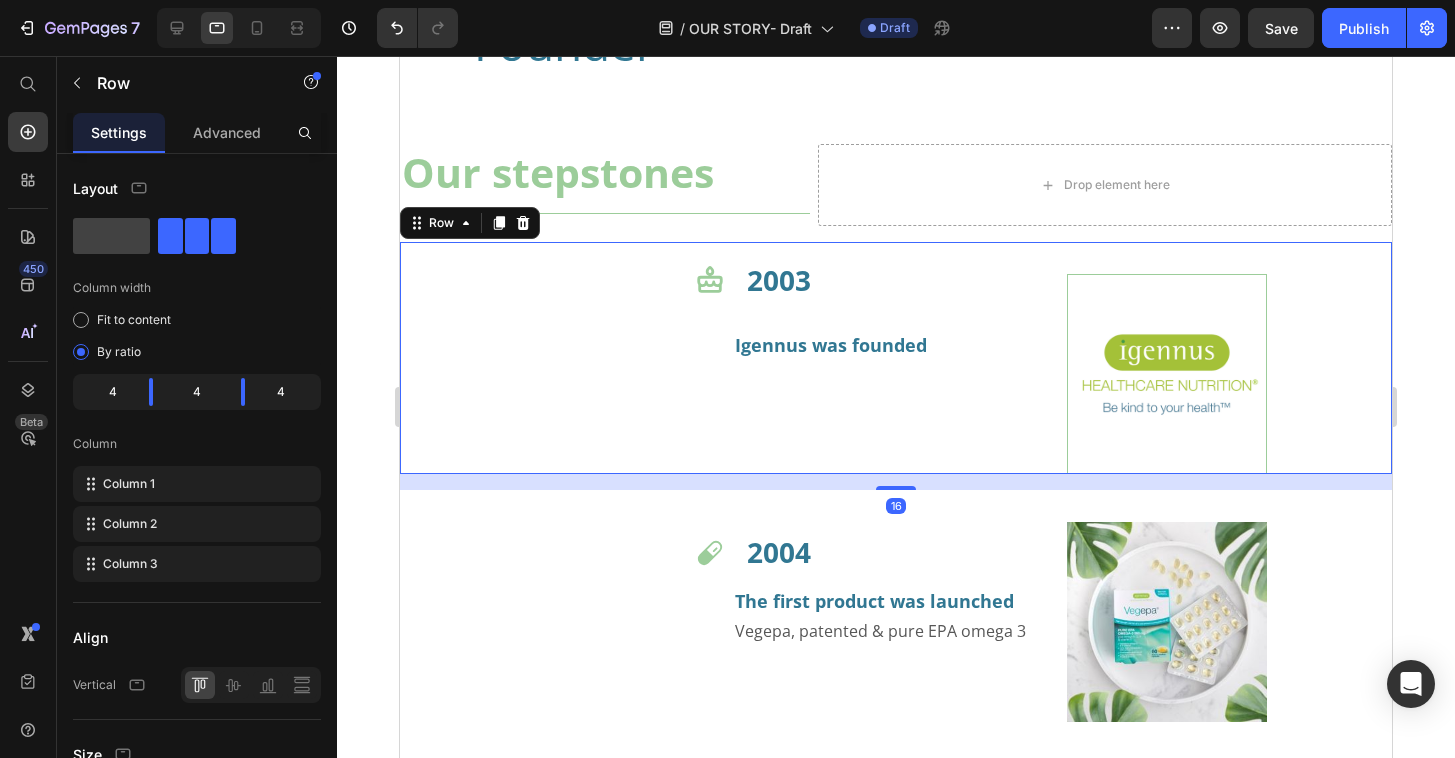 click on "Icon" at bounding box center [562, 358] 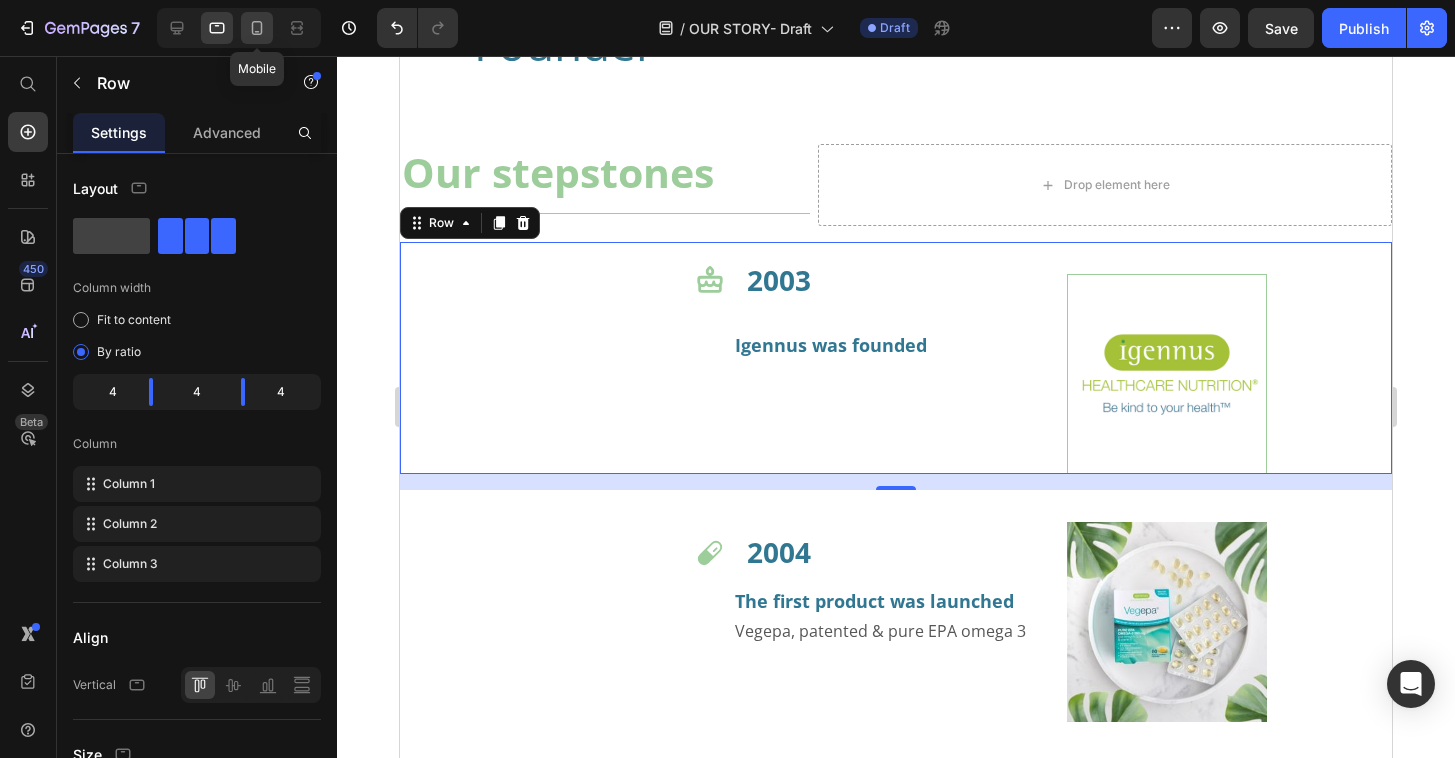 click 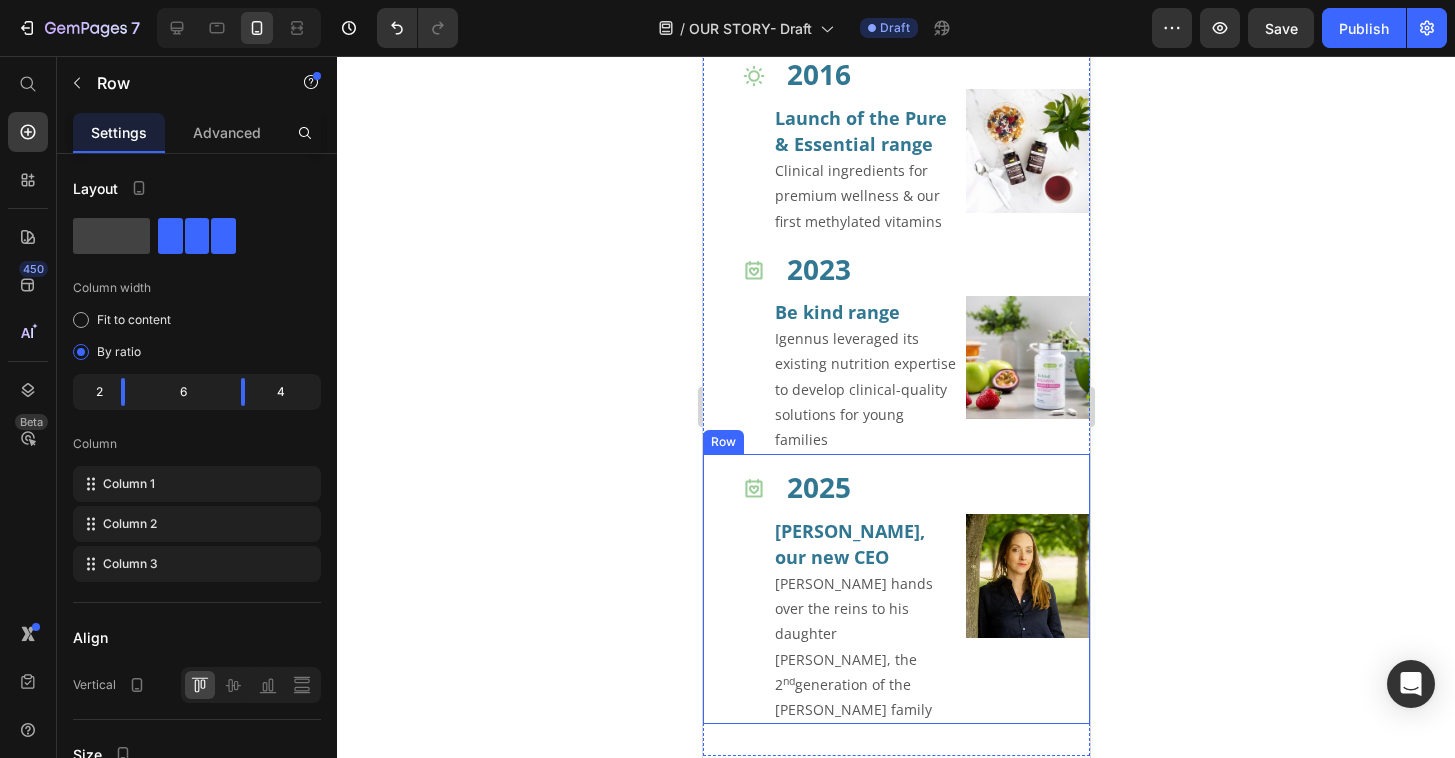 scroll, scrollTop: 2440, scrollLeft: 0, axis: vertical 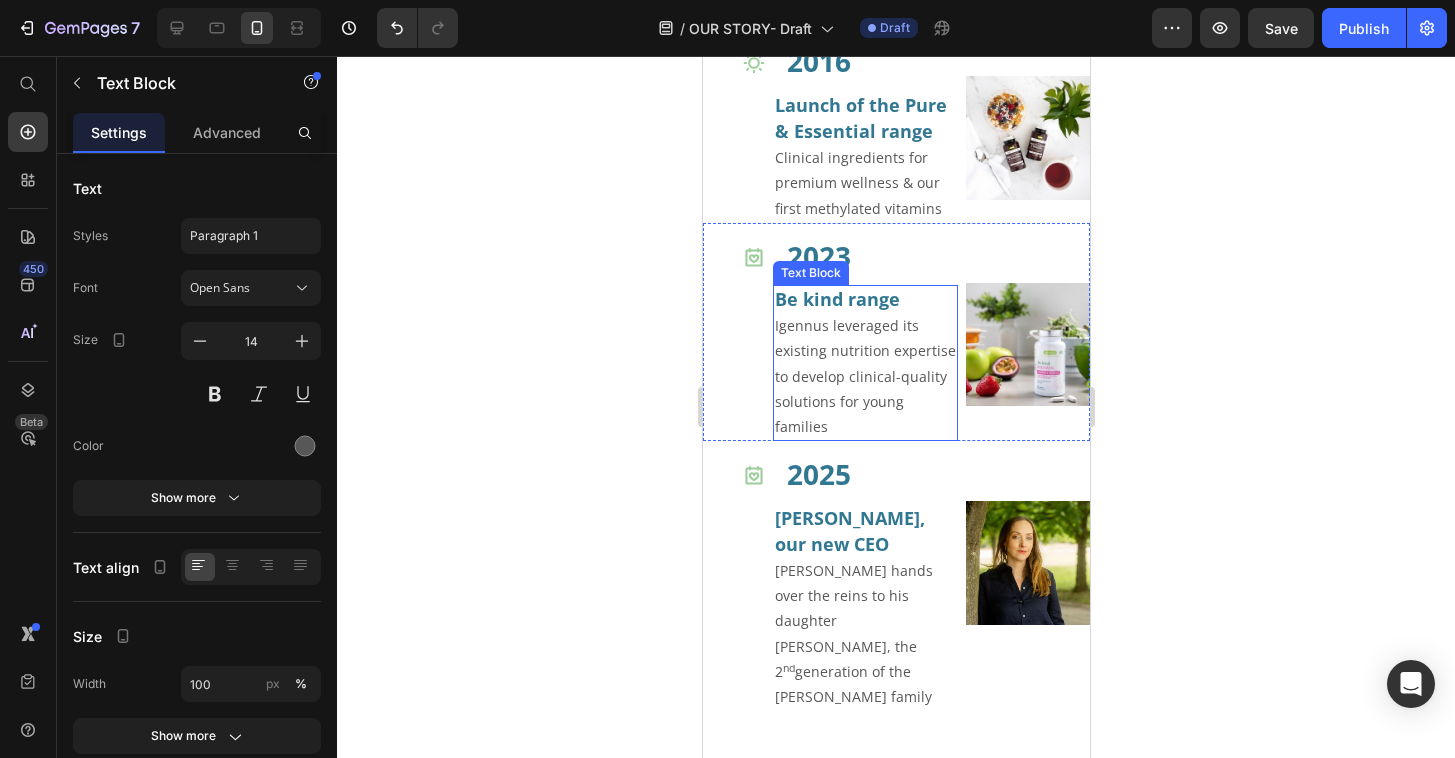 click on "Be kind range Igennus leveraged its existing nutrition expertise to develop clinical-quality solutions for young families Text Block" at bounding box center (865, 363) 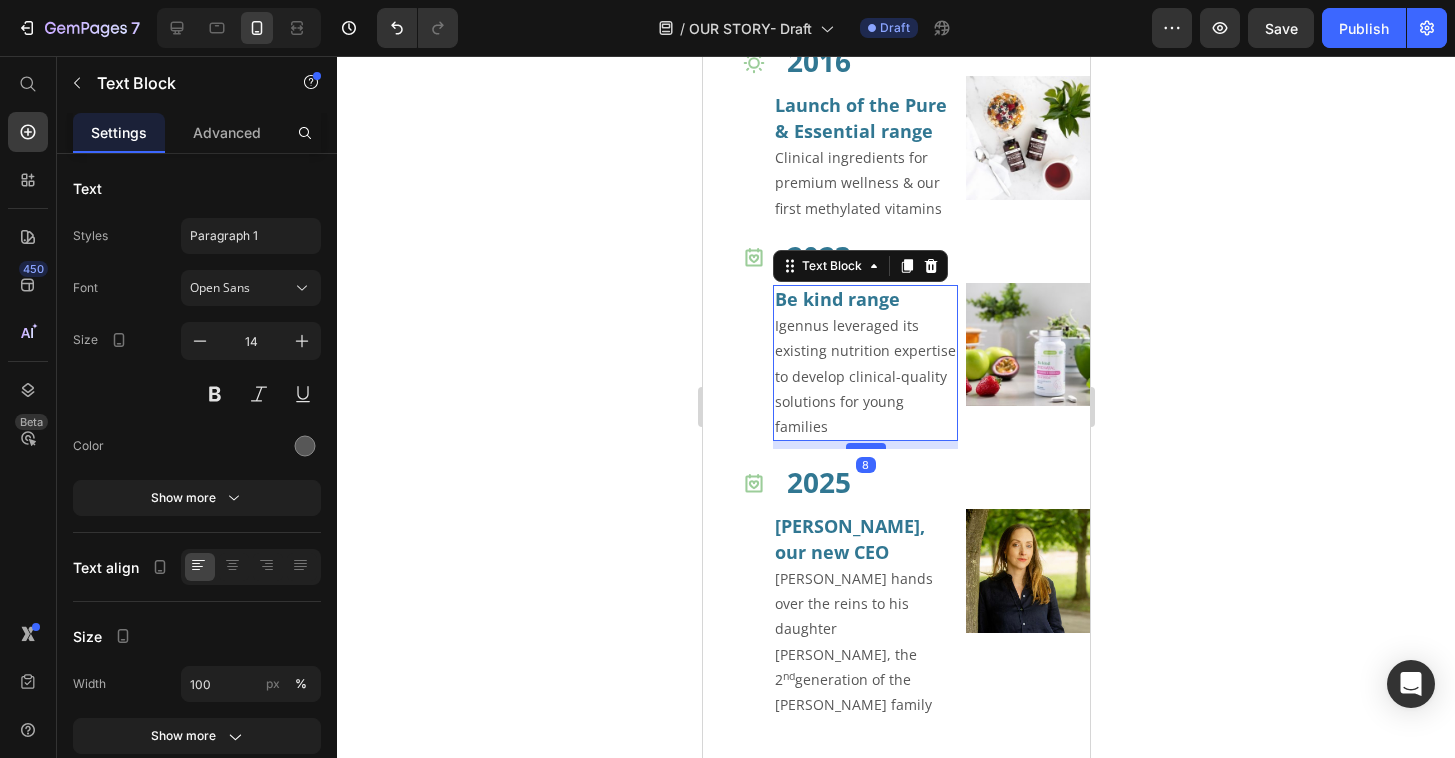 click at bounding box center [865, 446] 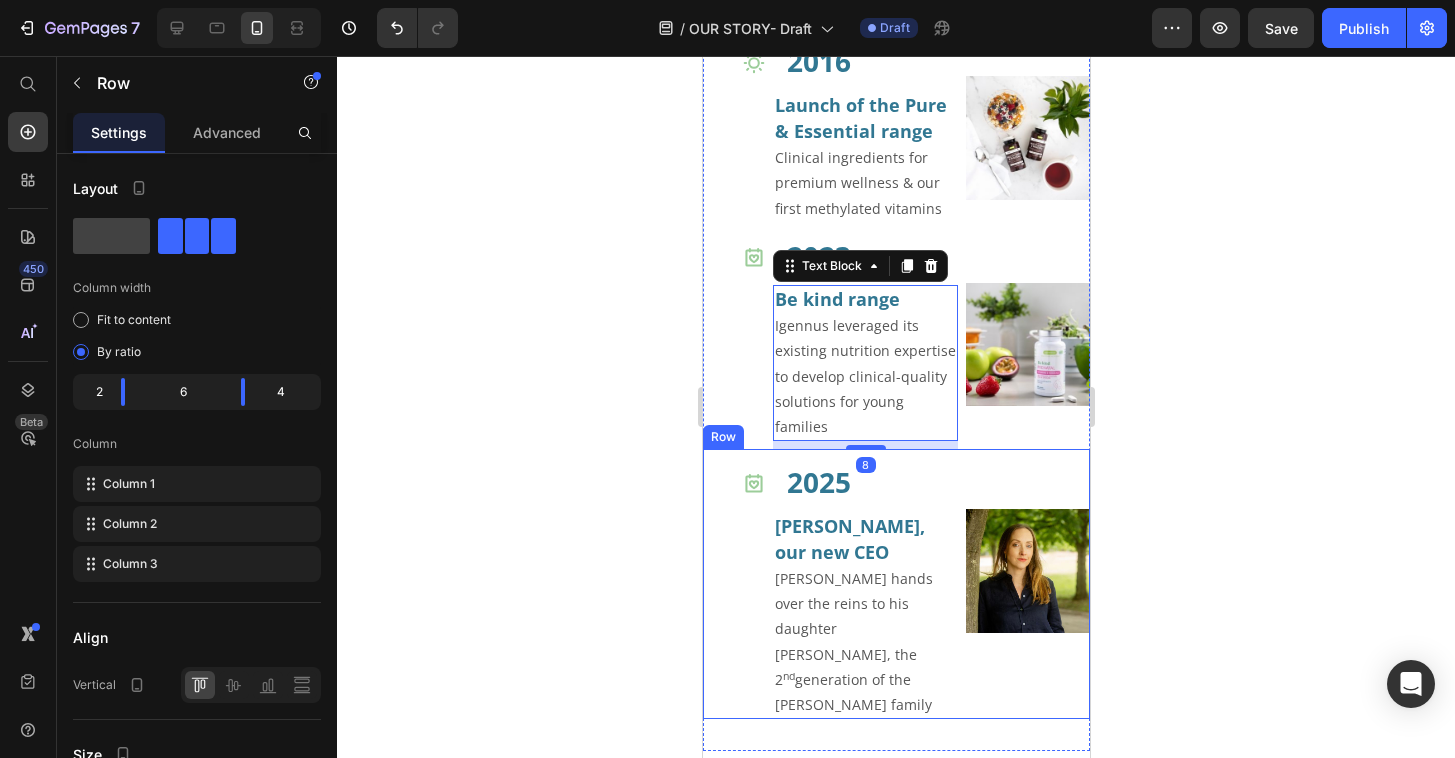 click on "Image" at bounding box center [1027, 584] 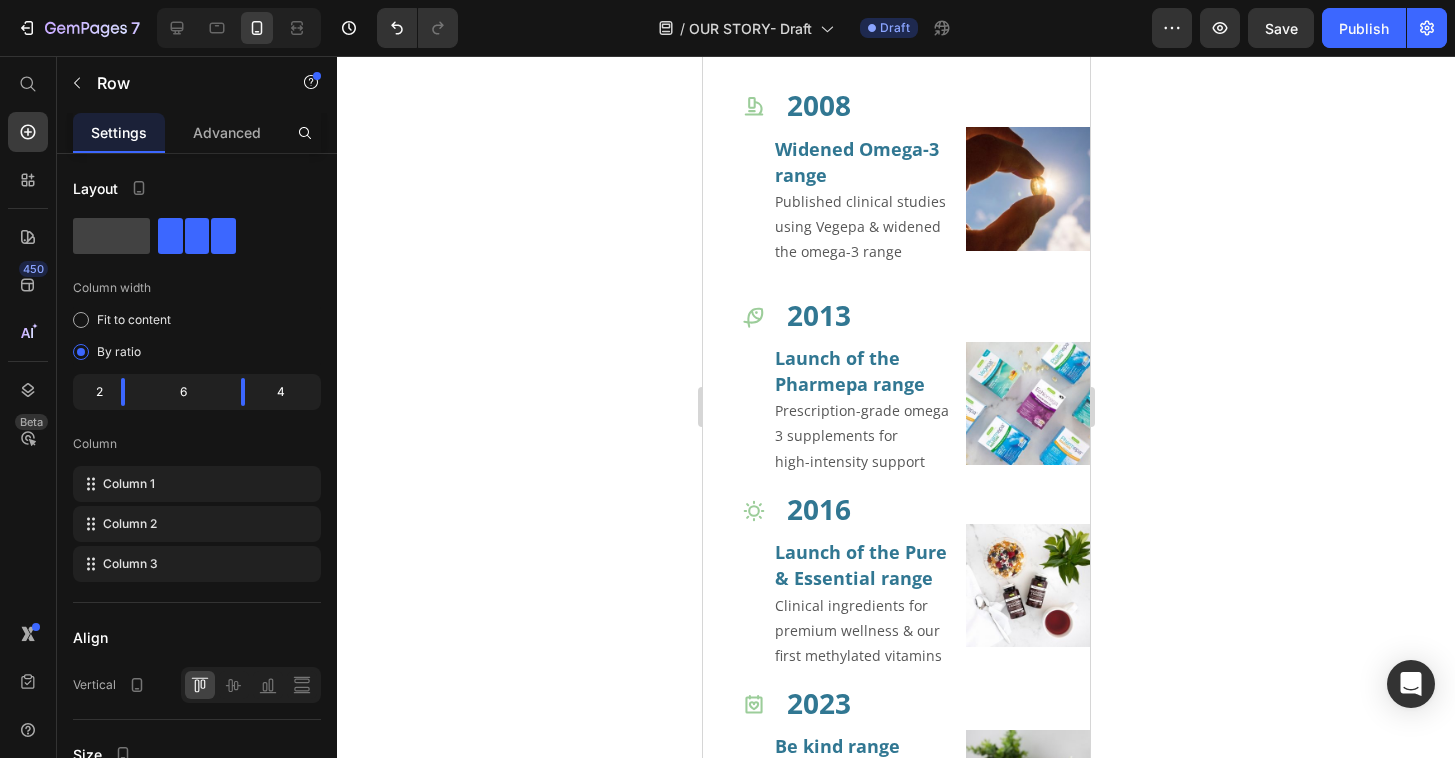 scroll, scrollTop: 2362, scrollLeft: 0, axis: vertical 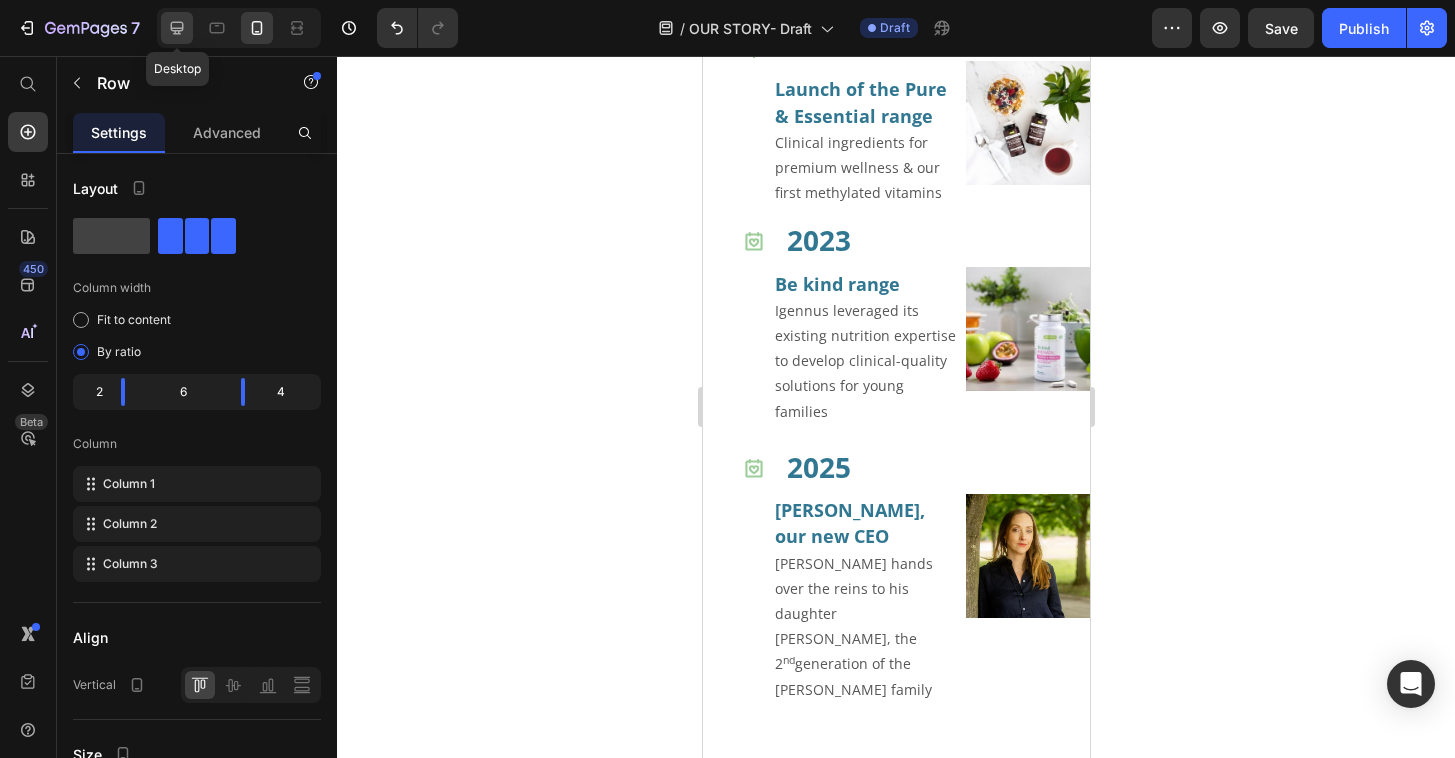 click 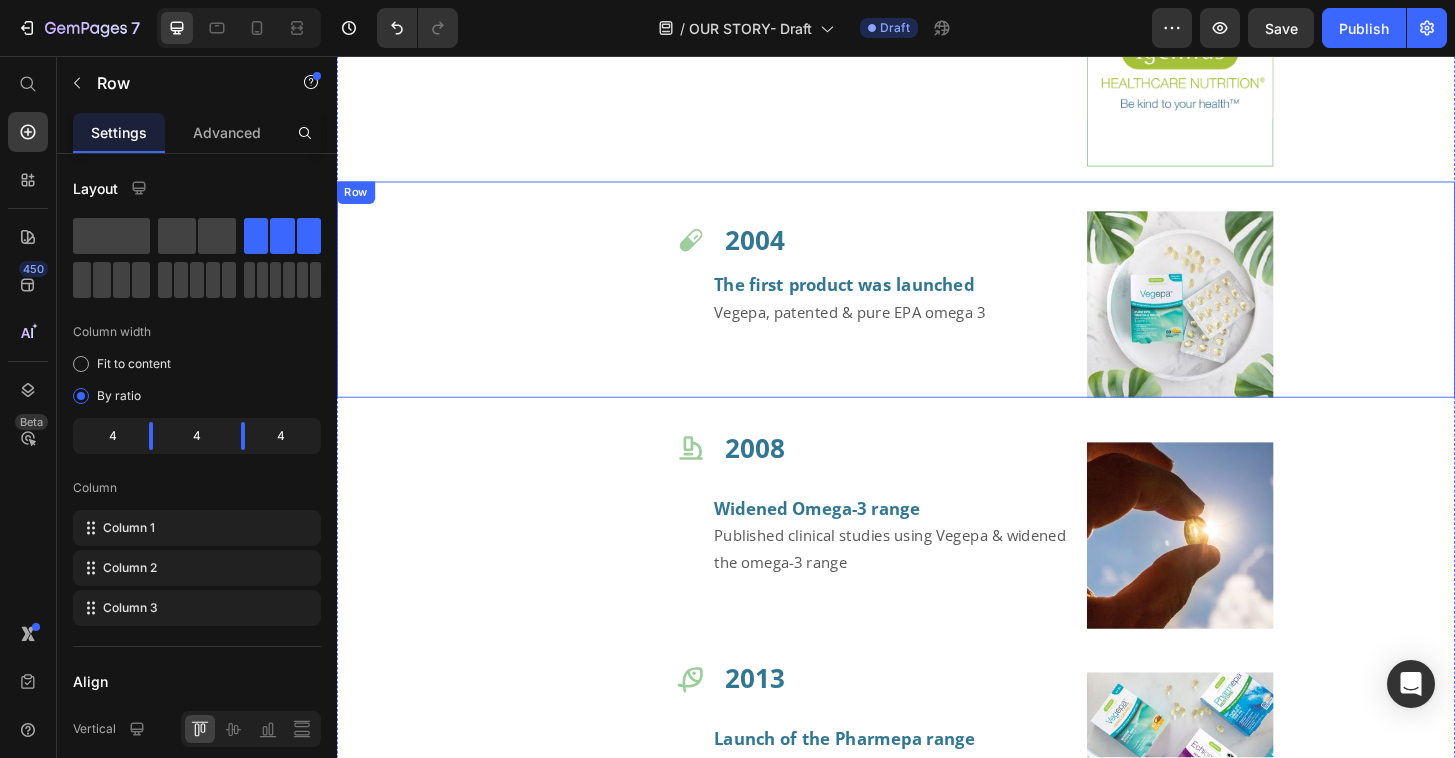 scroll, scrollTop: 1262, scrollLeft: 0, axis: vertical 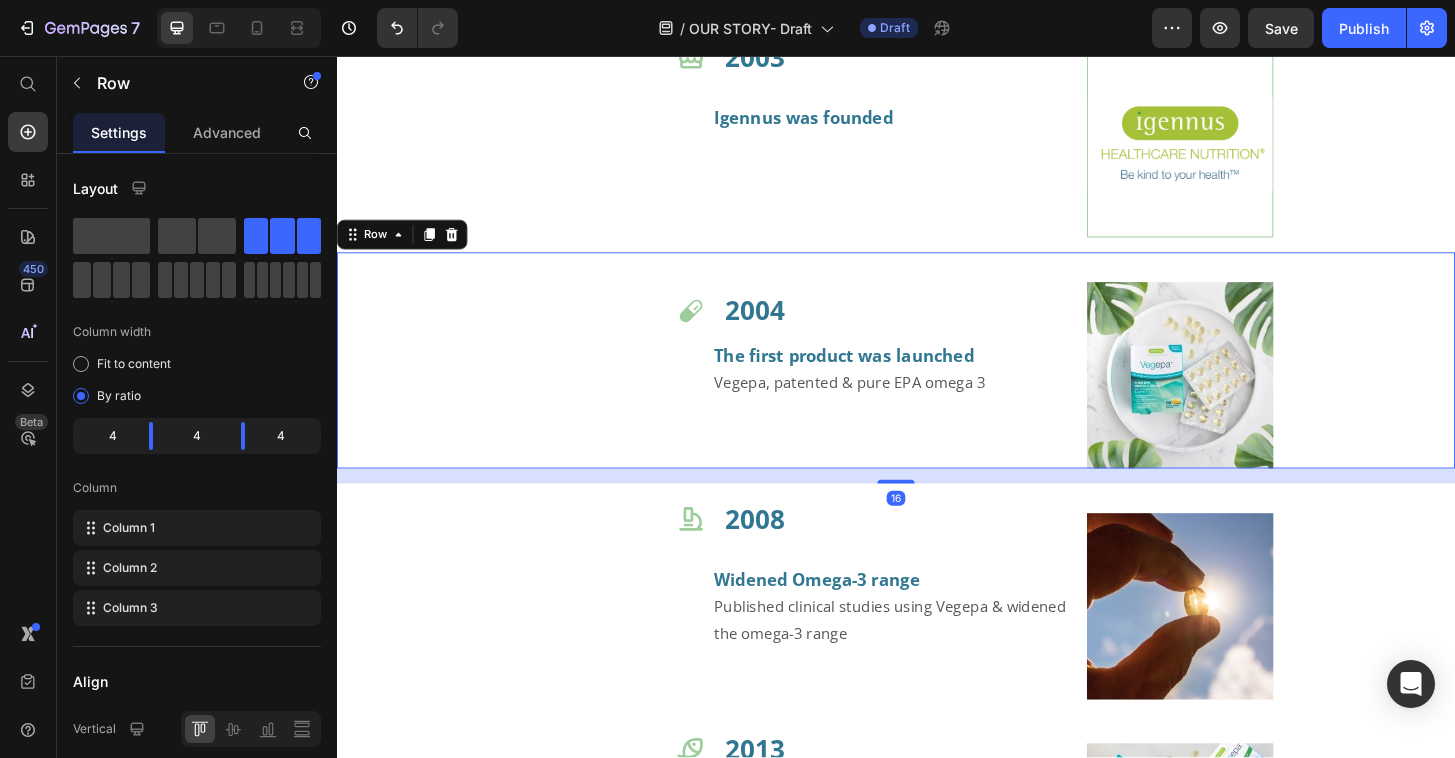 click on "Icon" at bounding box center (534, 383) 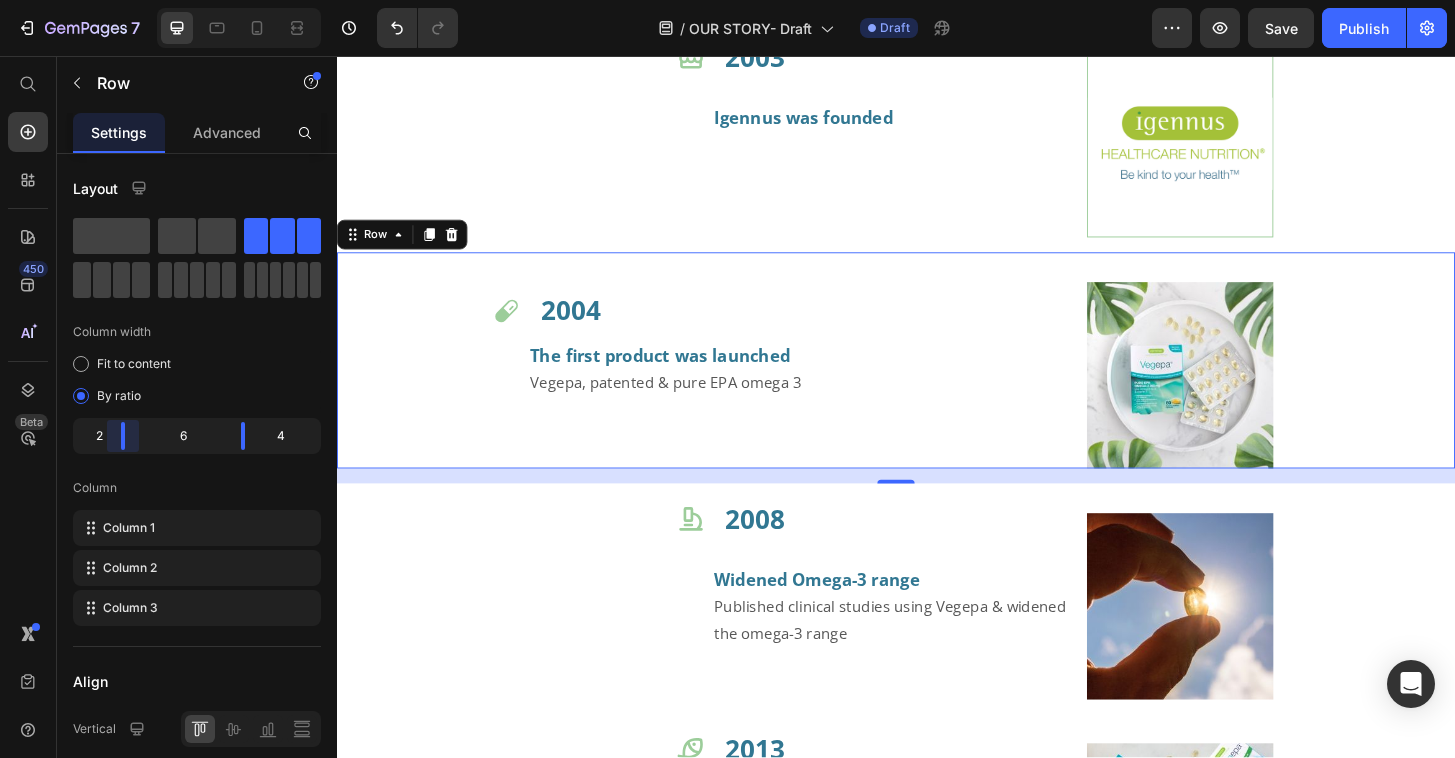drag, startPoint x: 151, startPoint y: 437, endPoint x: 120, endPoint y: 433, distance: 31.257 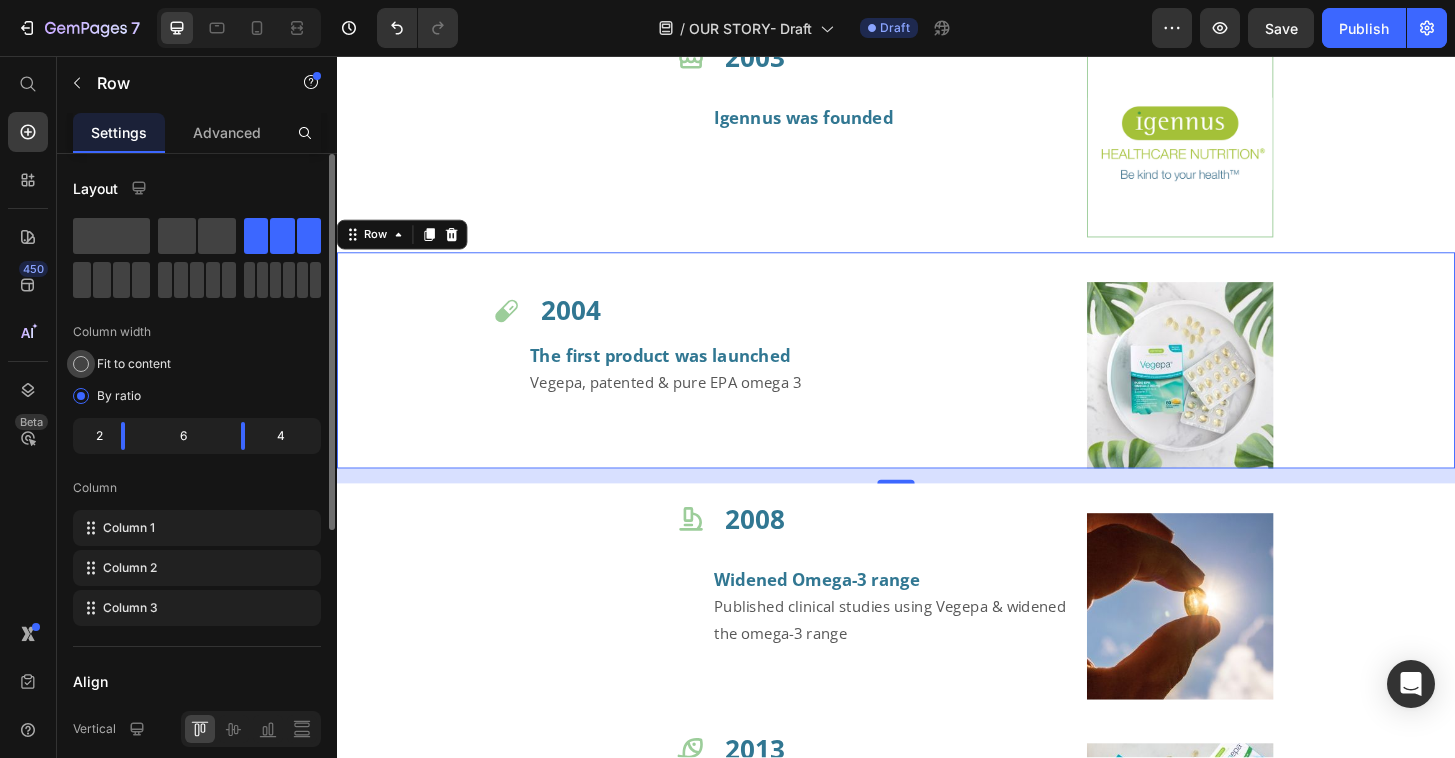 scroll, scrollTop: 12, scrollLeft: 0, axis: vertical 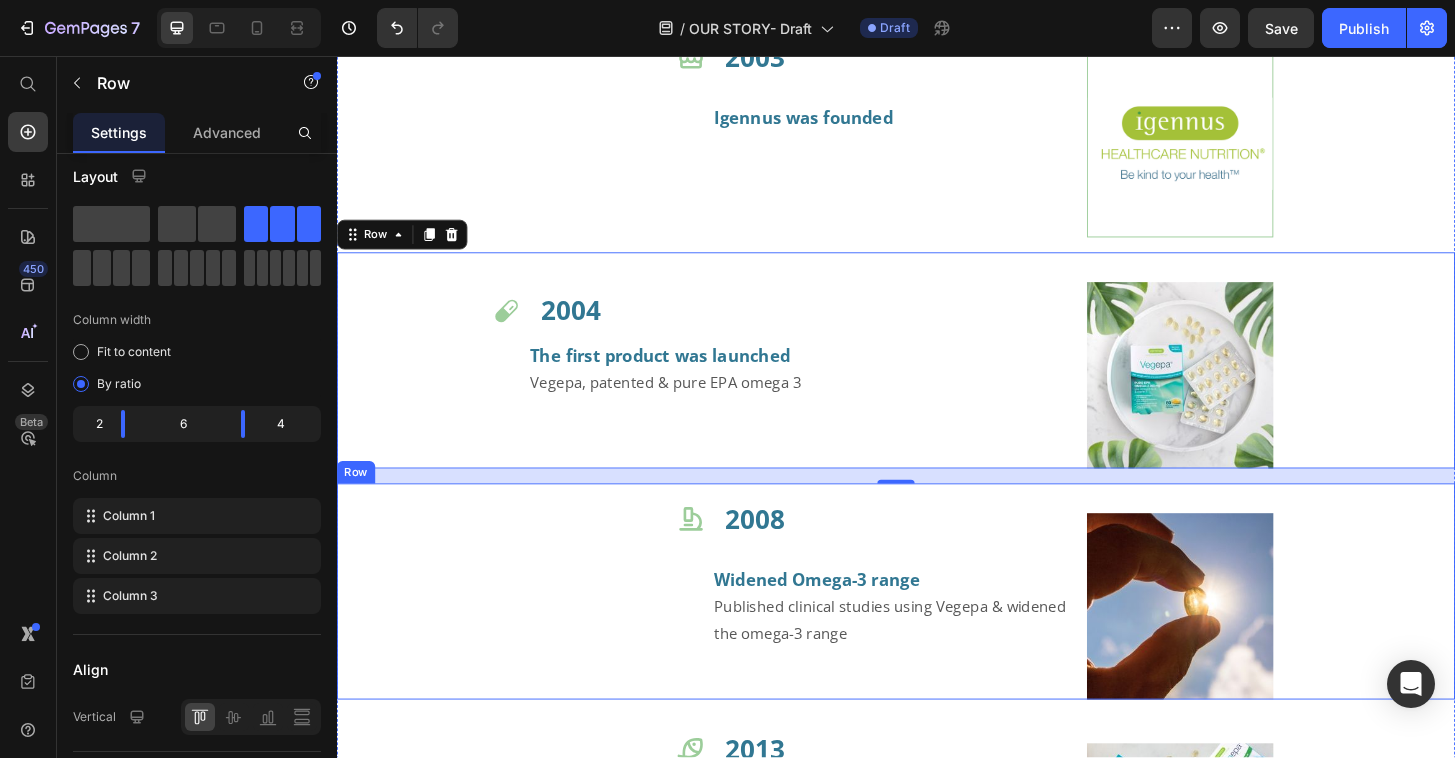 click on "Icon" at bounding box center (534, 631) 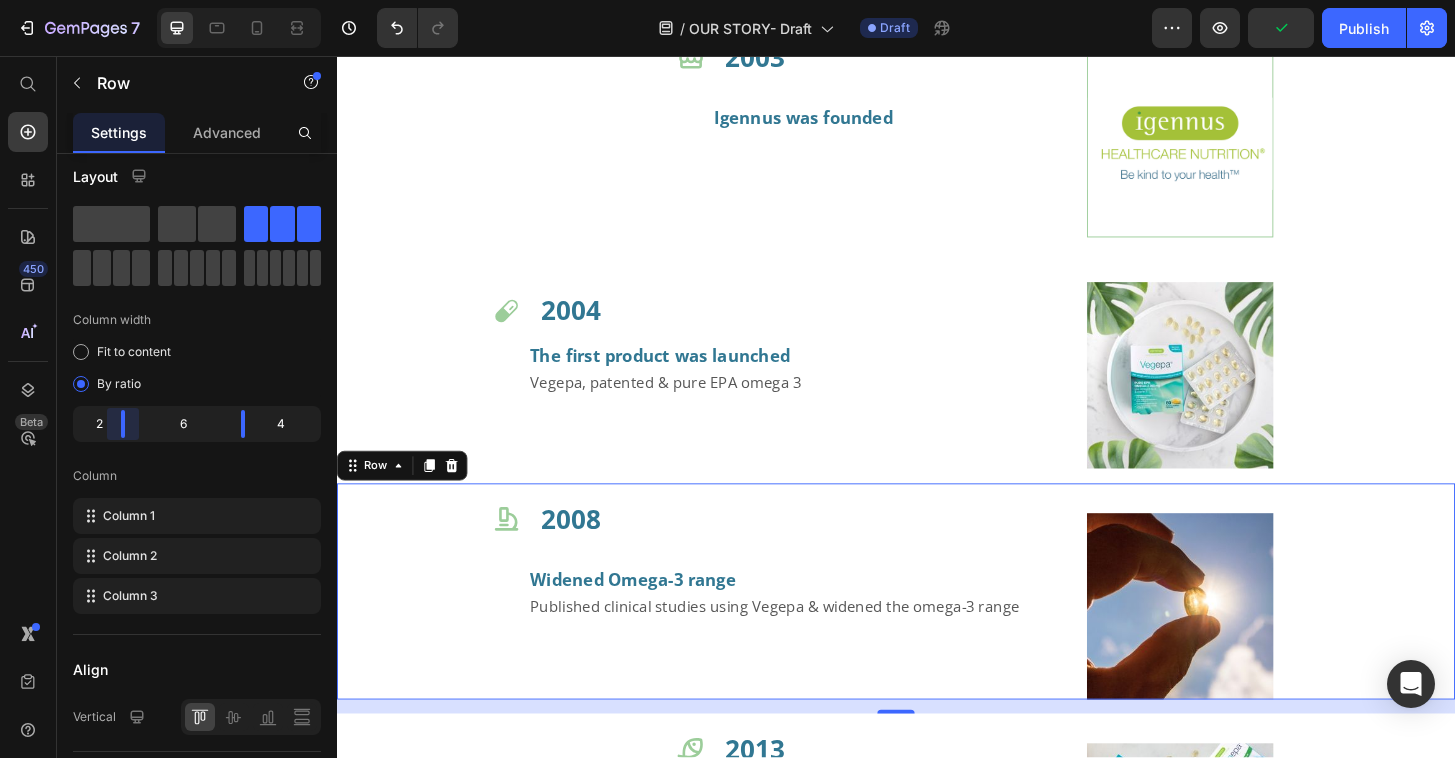 drag, startPoint x: 148, startPoint y: 428, endPoint x: 116, endPoint y: 424, distance: 32.24903 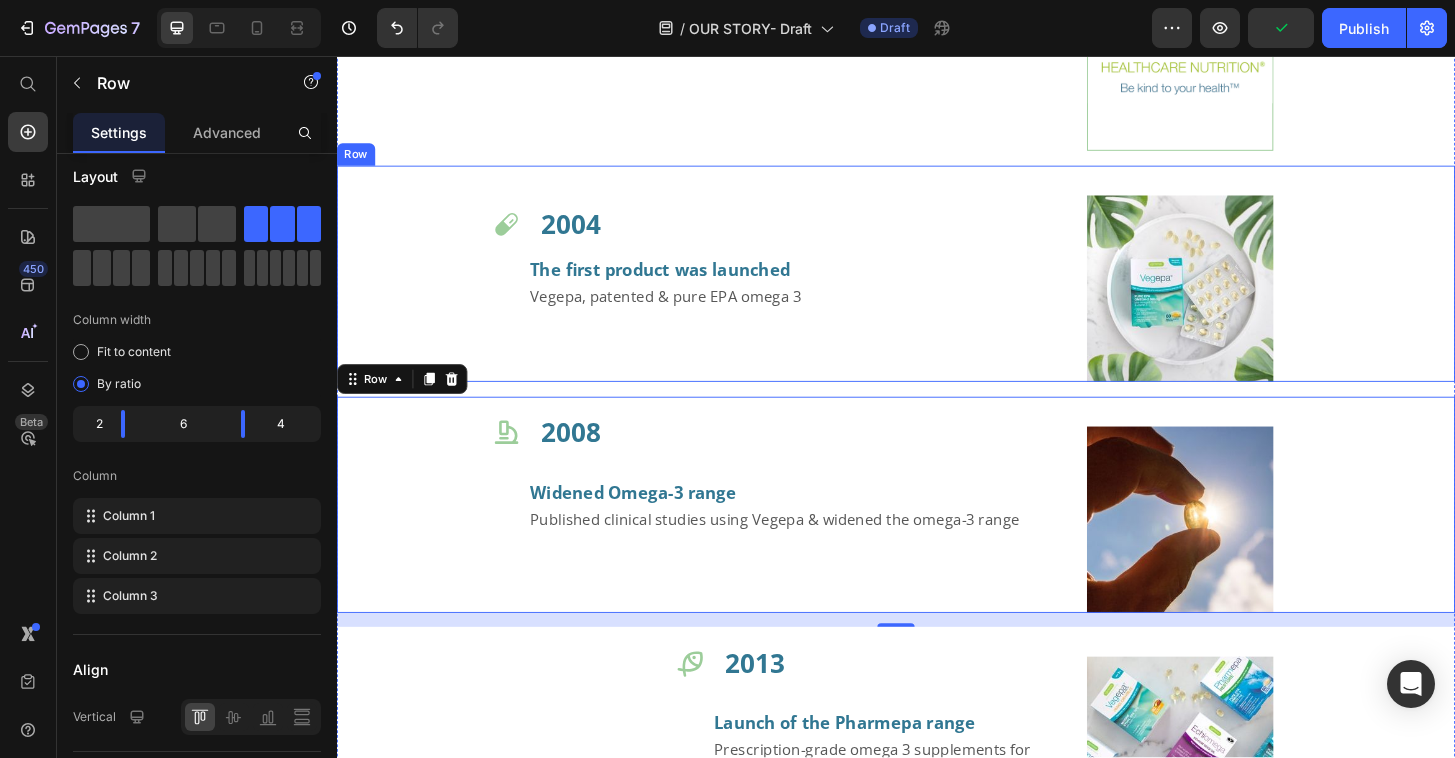 scroll, scrollTop: 1525, scrollLeft: 0, axis: vertical 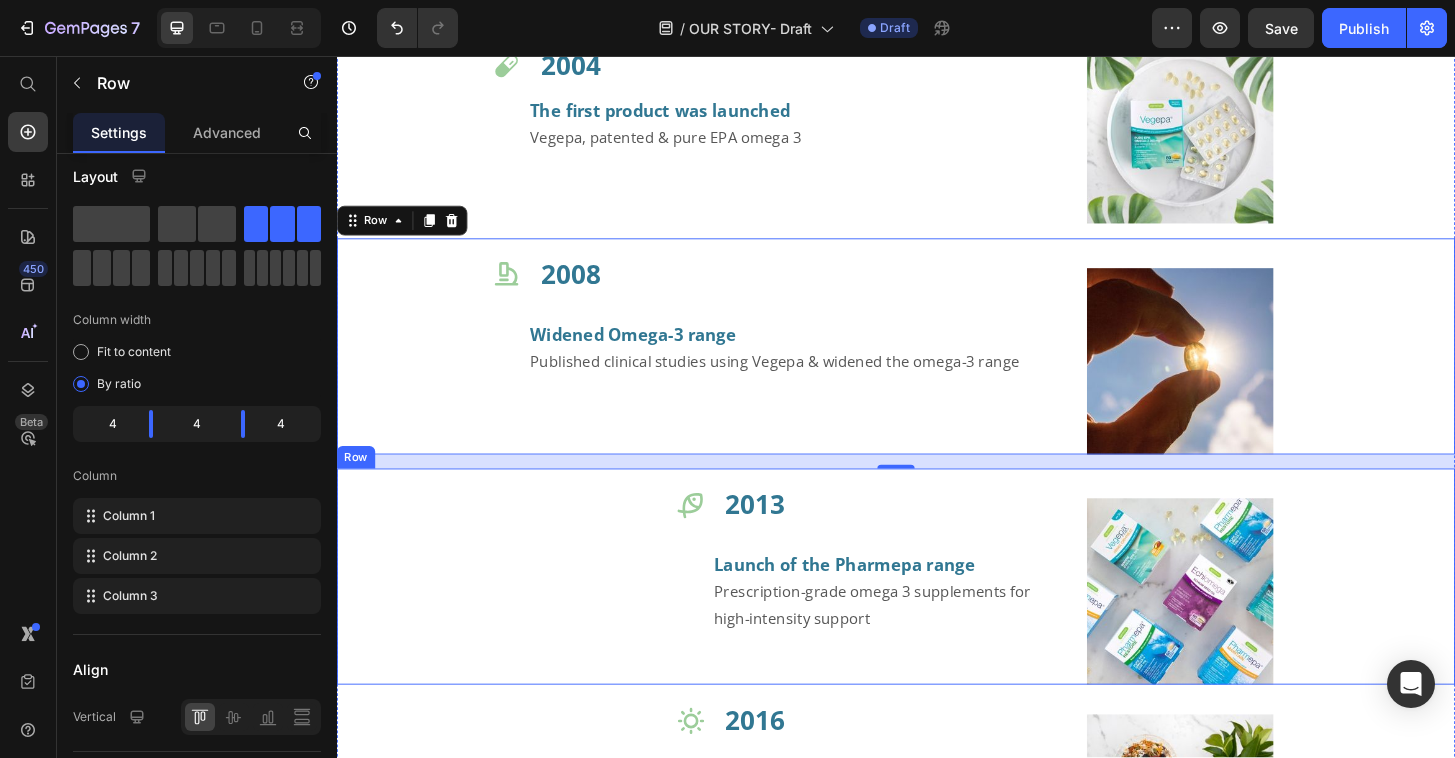 click on "Icon" at bounding box center (534, 615) 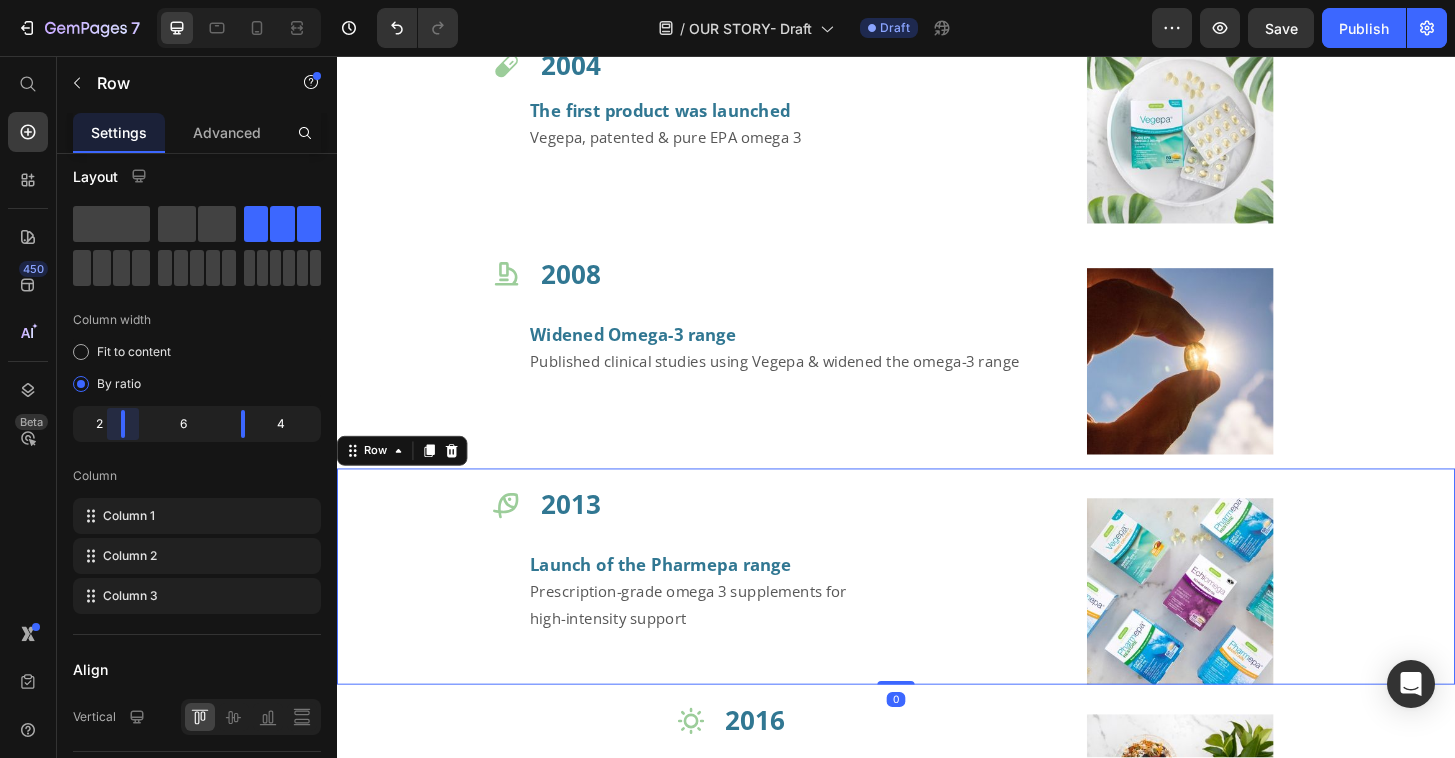 drag, startPoint x: 132, startPoint y: 423, endPoint x: 115, endPoint y: 422, distance: 17.029387 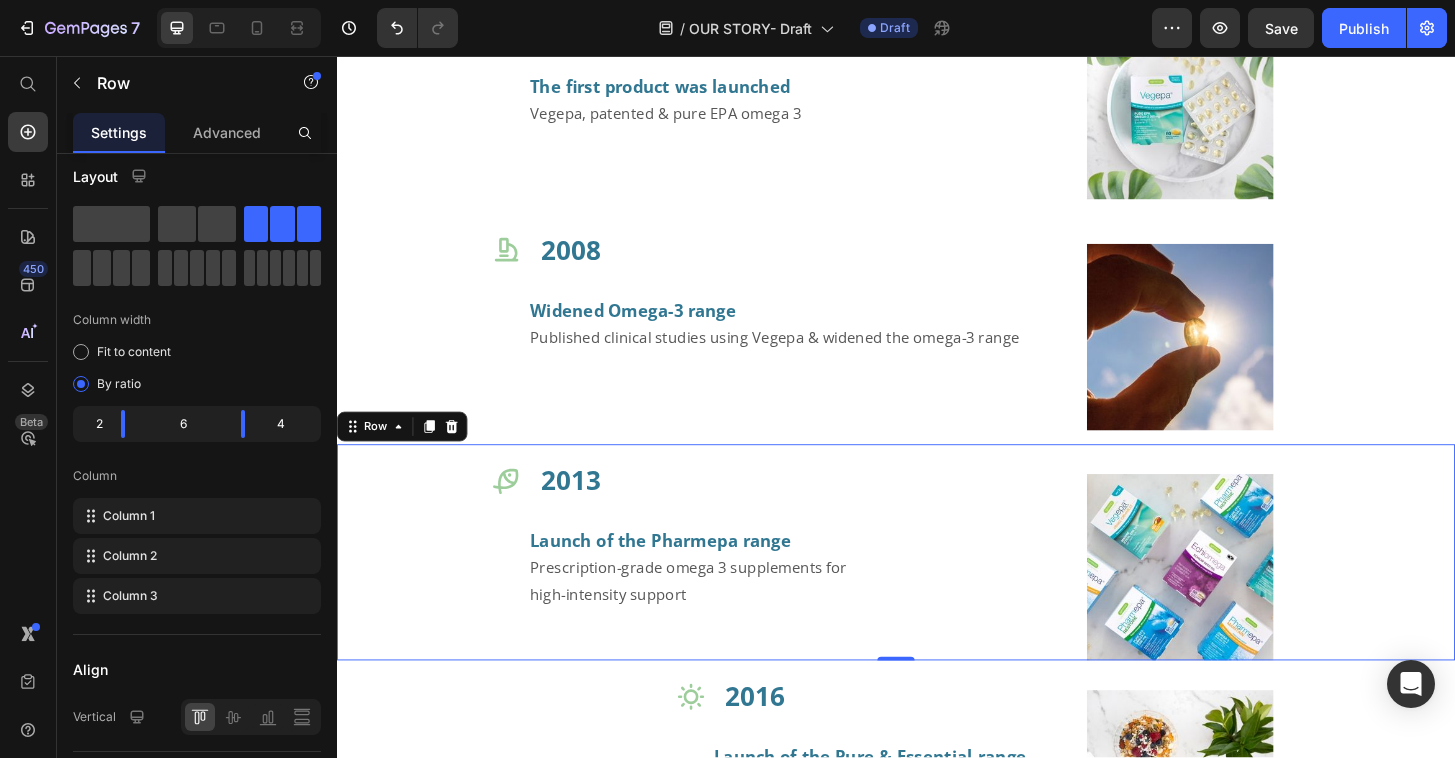 scroll, scrollTop: 1820, scrollLeft: 0, axis: vertical 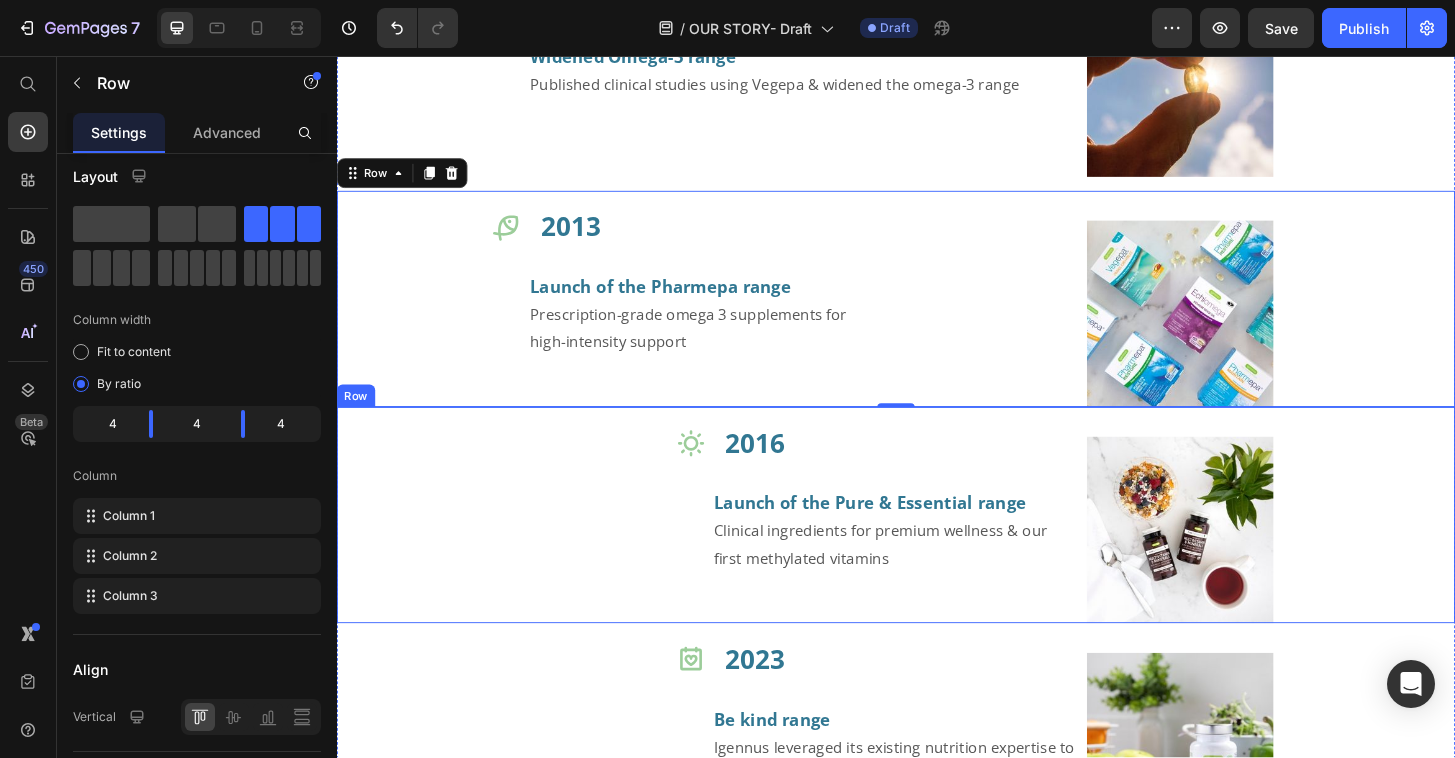 click on "Icon" at bounding box center [534, 549] 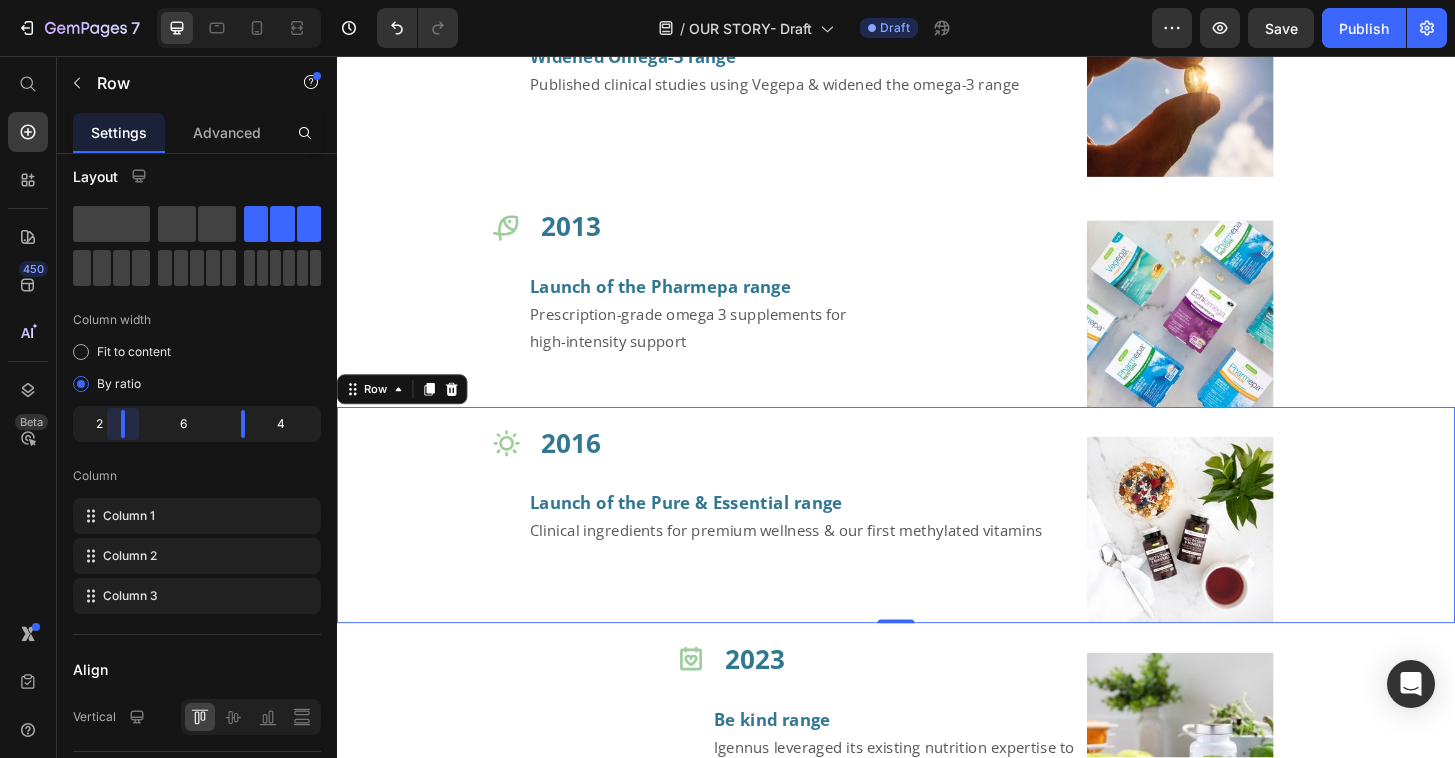 drag, startPoint x: 155, startPoint y: 423, endPoint x: 122, endPoint y: 422, distance: 33.01515 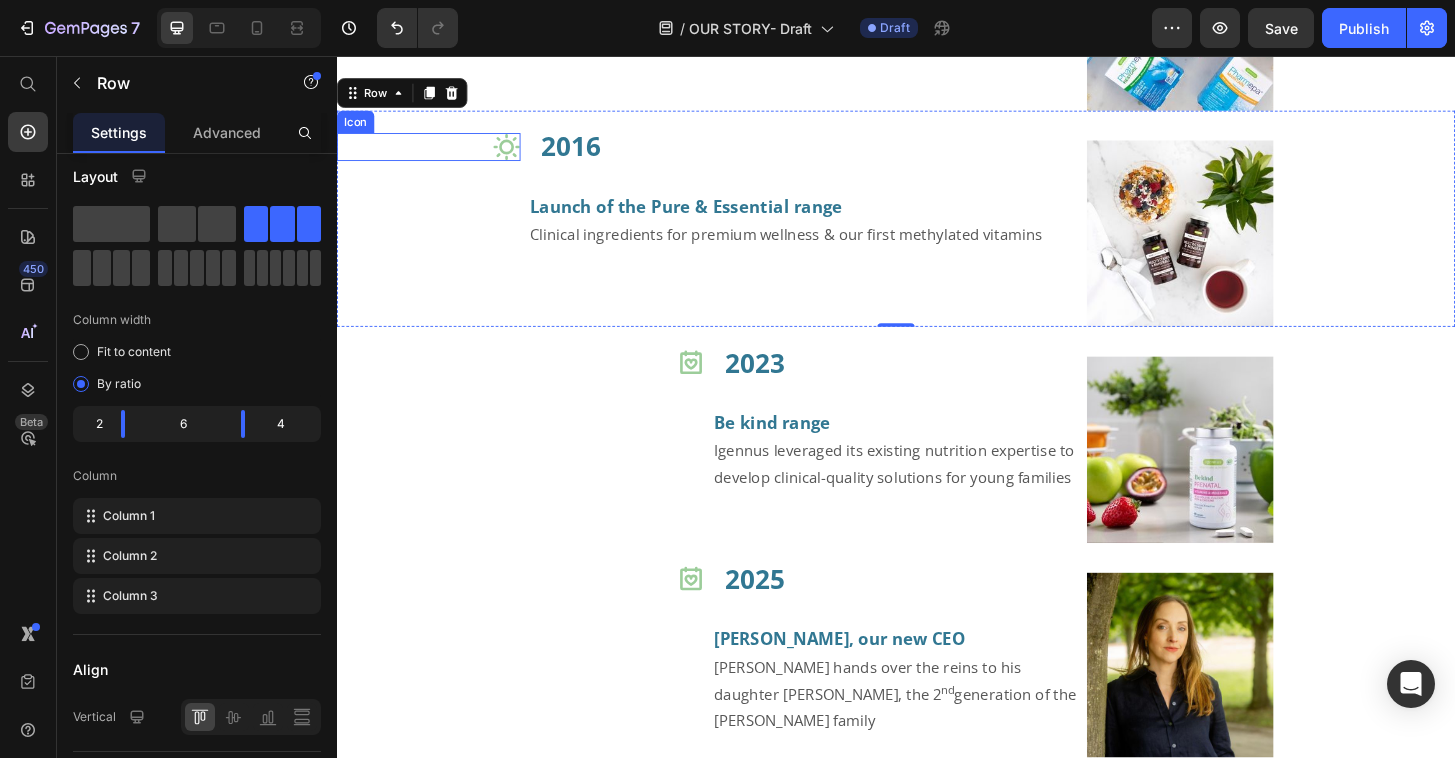 scroll, scrollTop: 2241, scrollLeft: 0, axis: vertical 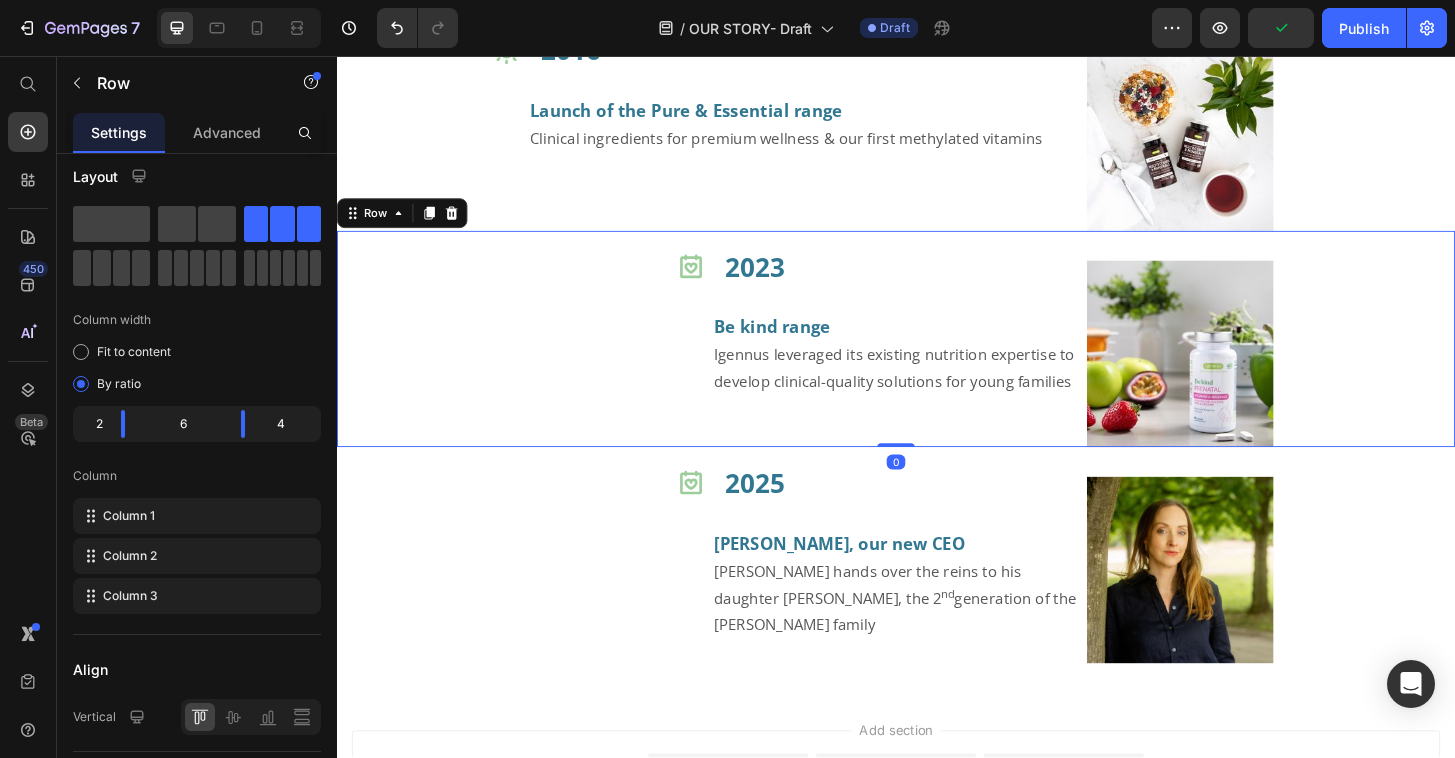 click on "Icon" at bounding box center [534, 360] 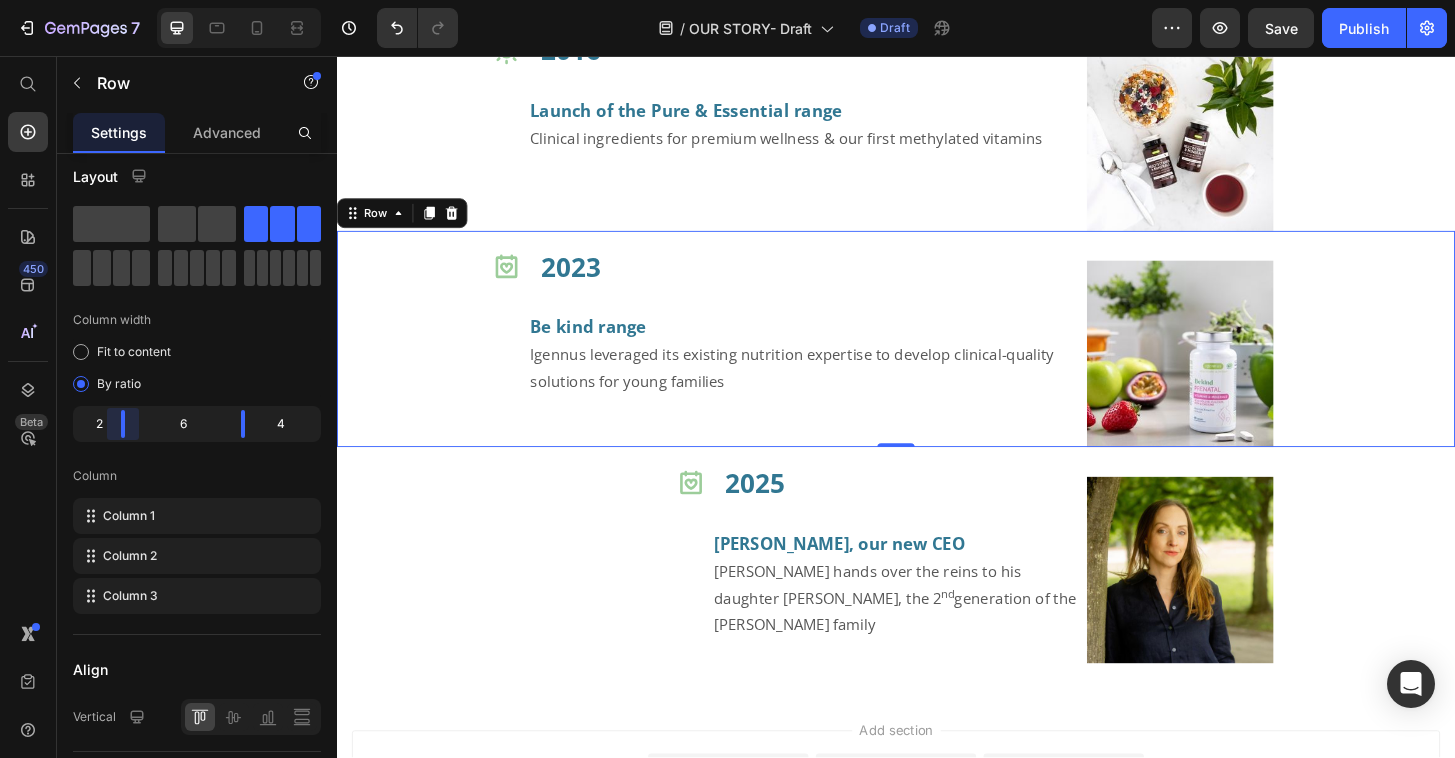 drag, startPoint x: 151, startPoint y: 422, endPoint x: 116, endPoint y: 417, distance: 35.35534 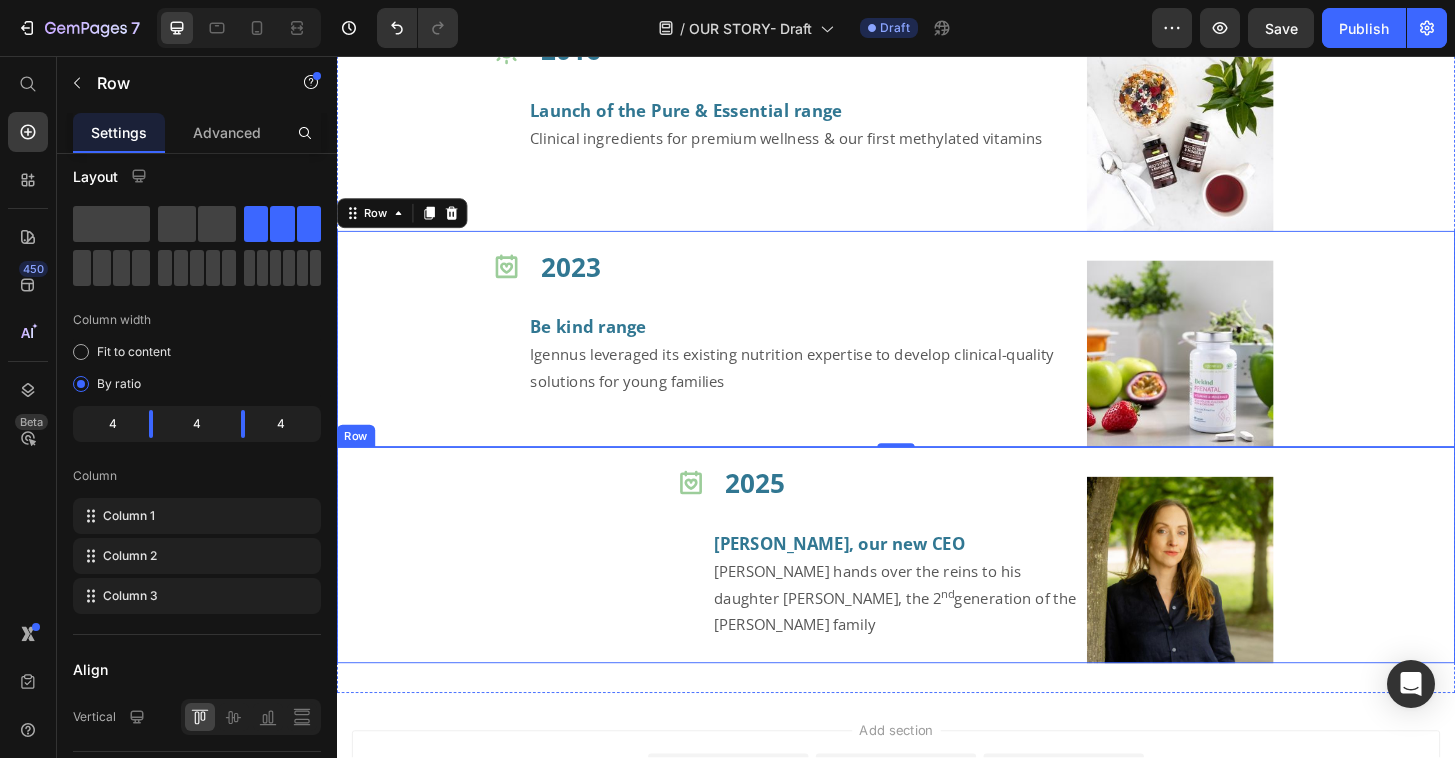 click on "Icon" at bounding box center [534, 592] 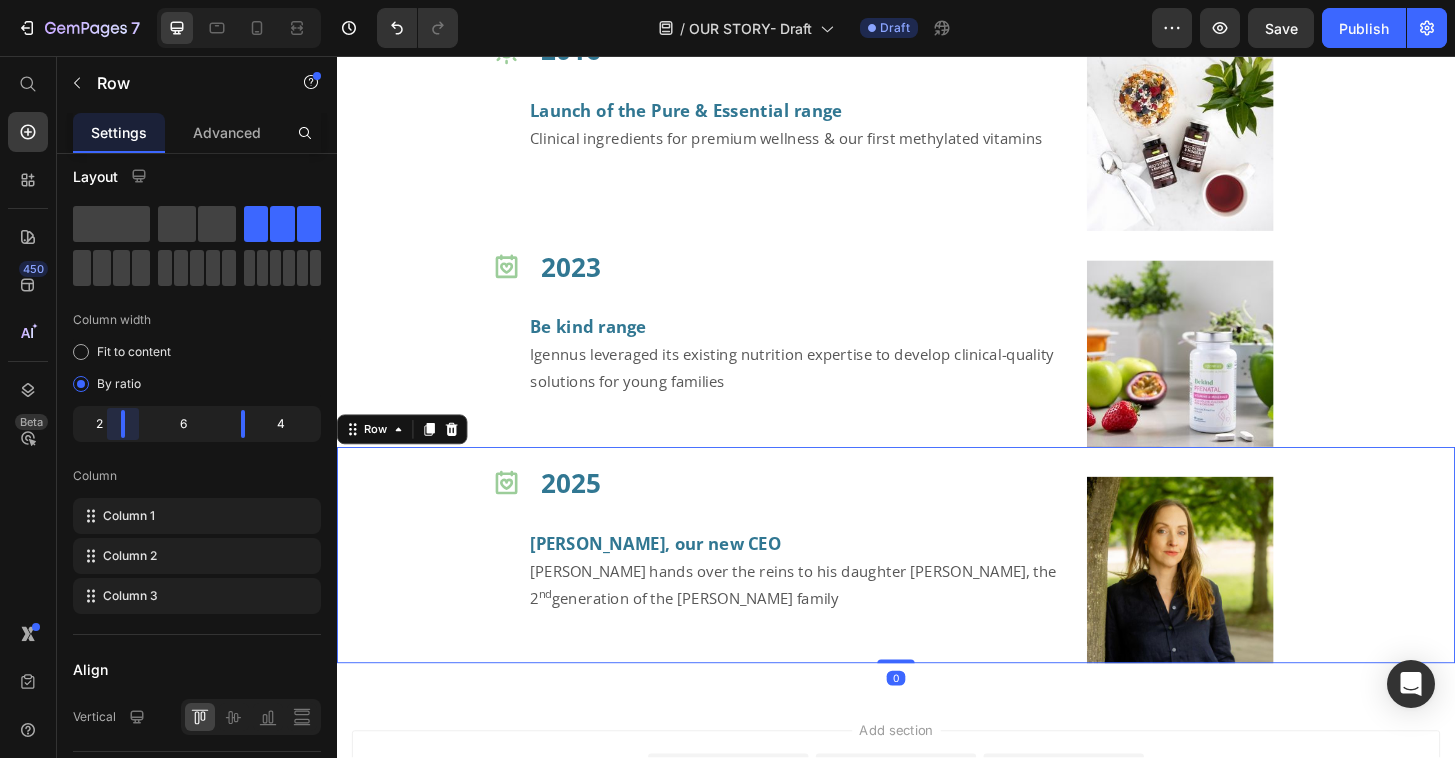 drag, startPoint x: 132, startPoint y: 431, endPoint x: 119, endPoint y: 428, distance: 13.341664 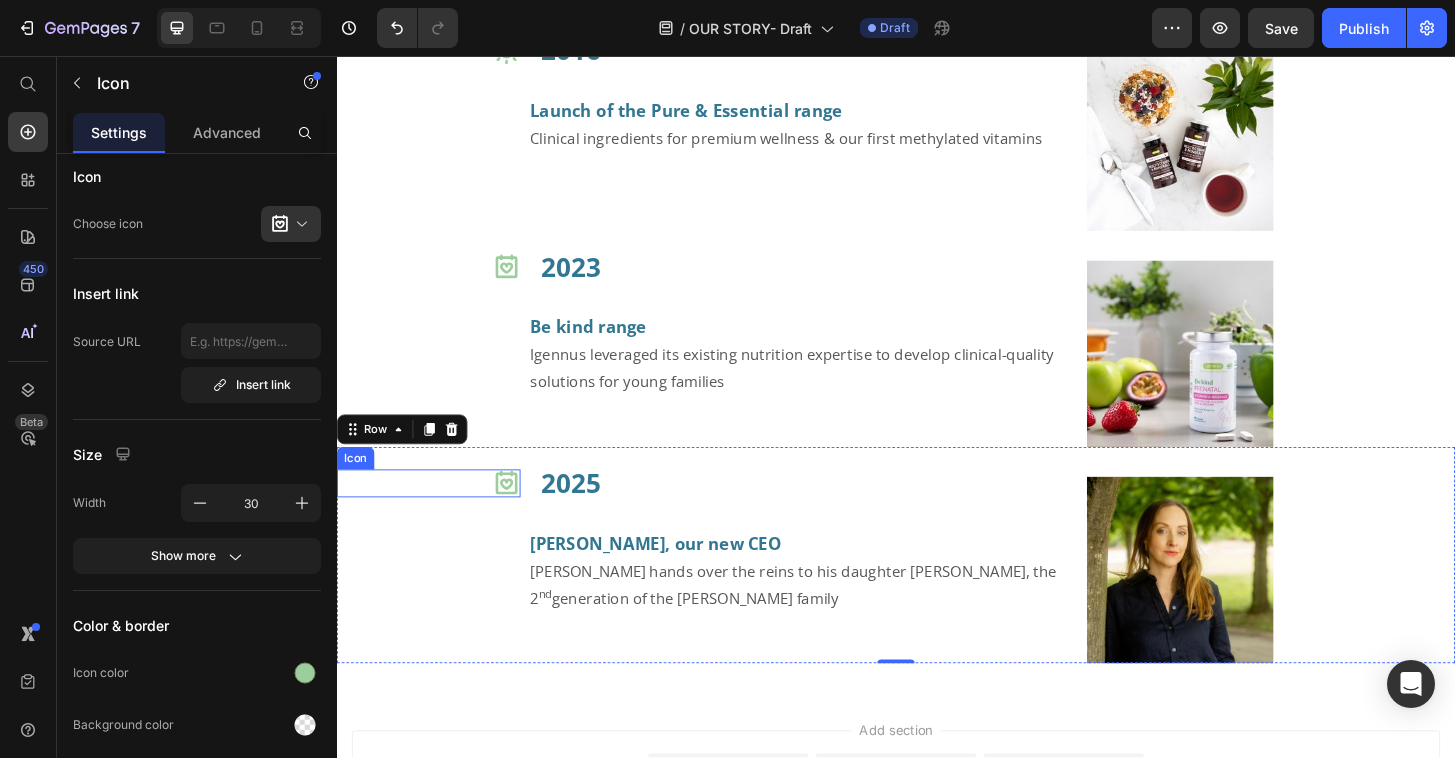 click 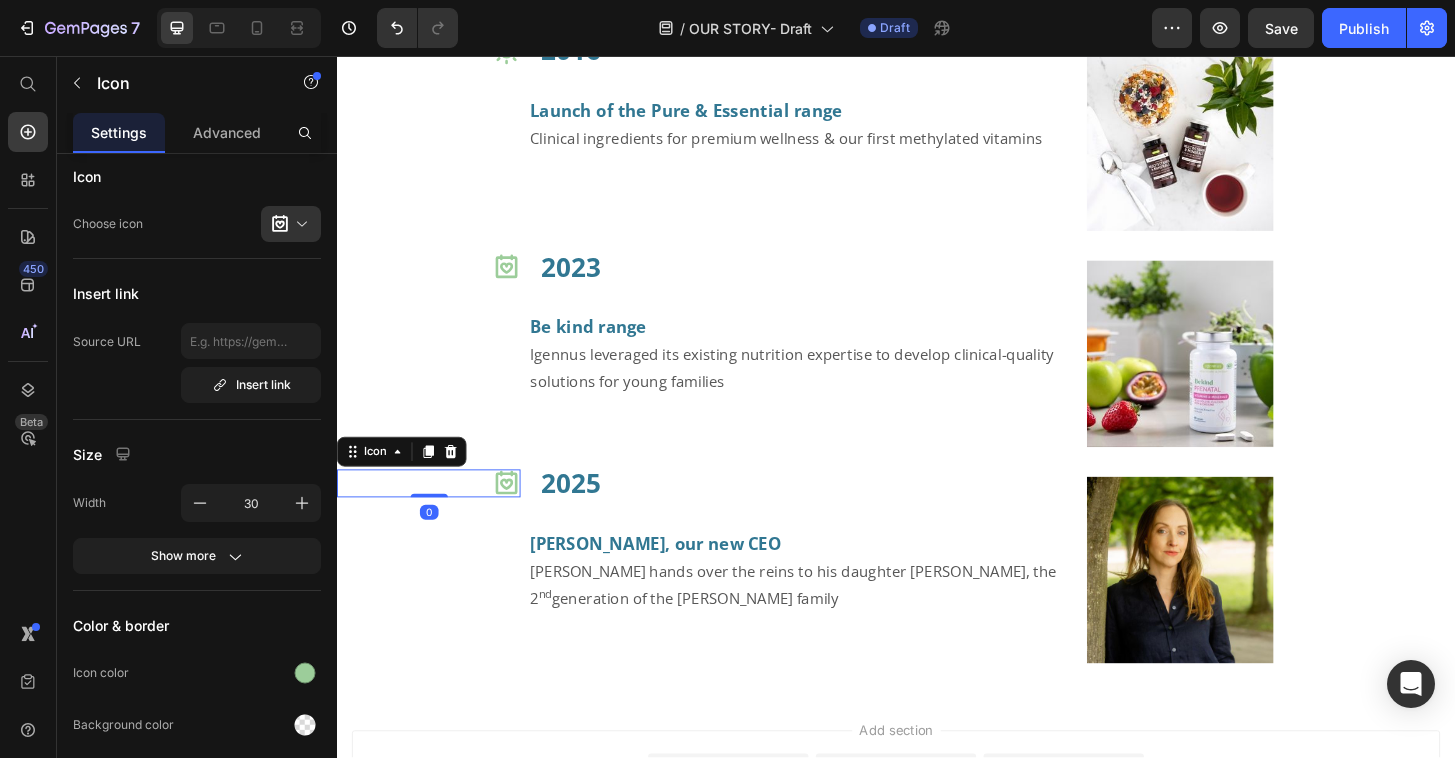 scroll, scrollTop: 0, scrollLeft: 0, axis: both 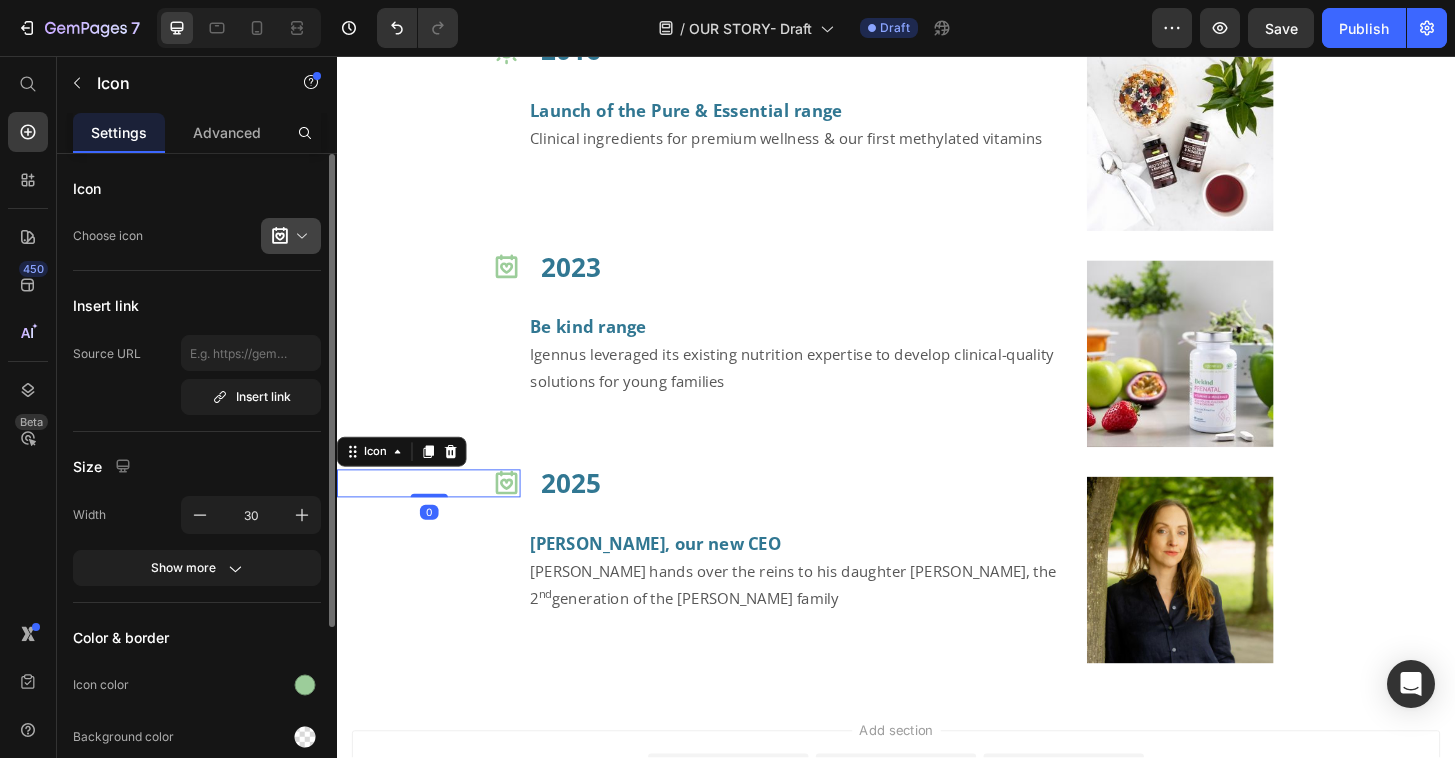 click at bounding box center [299, 236] 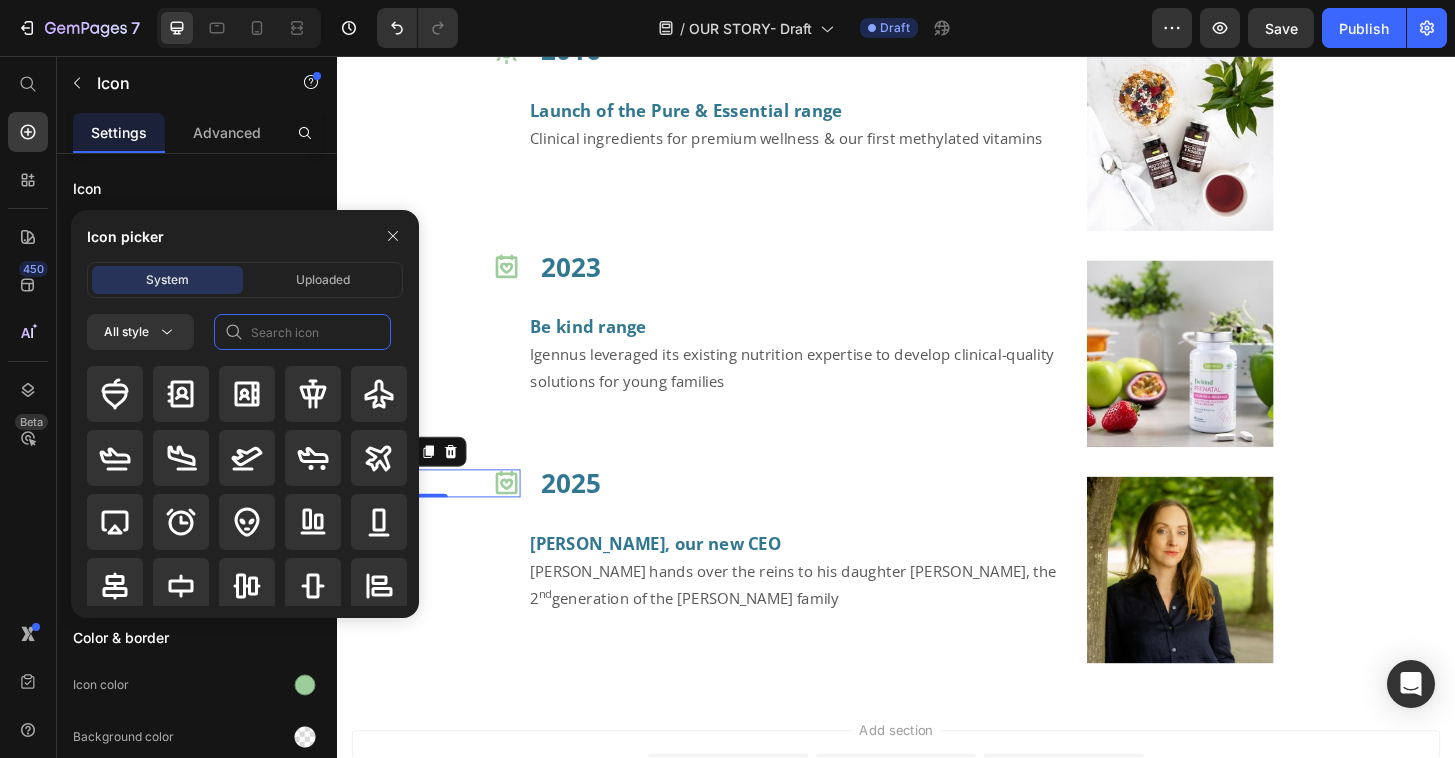 click 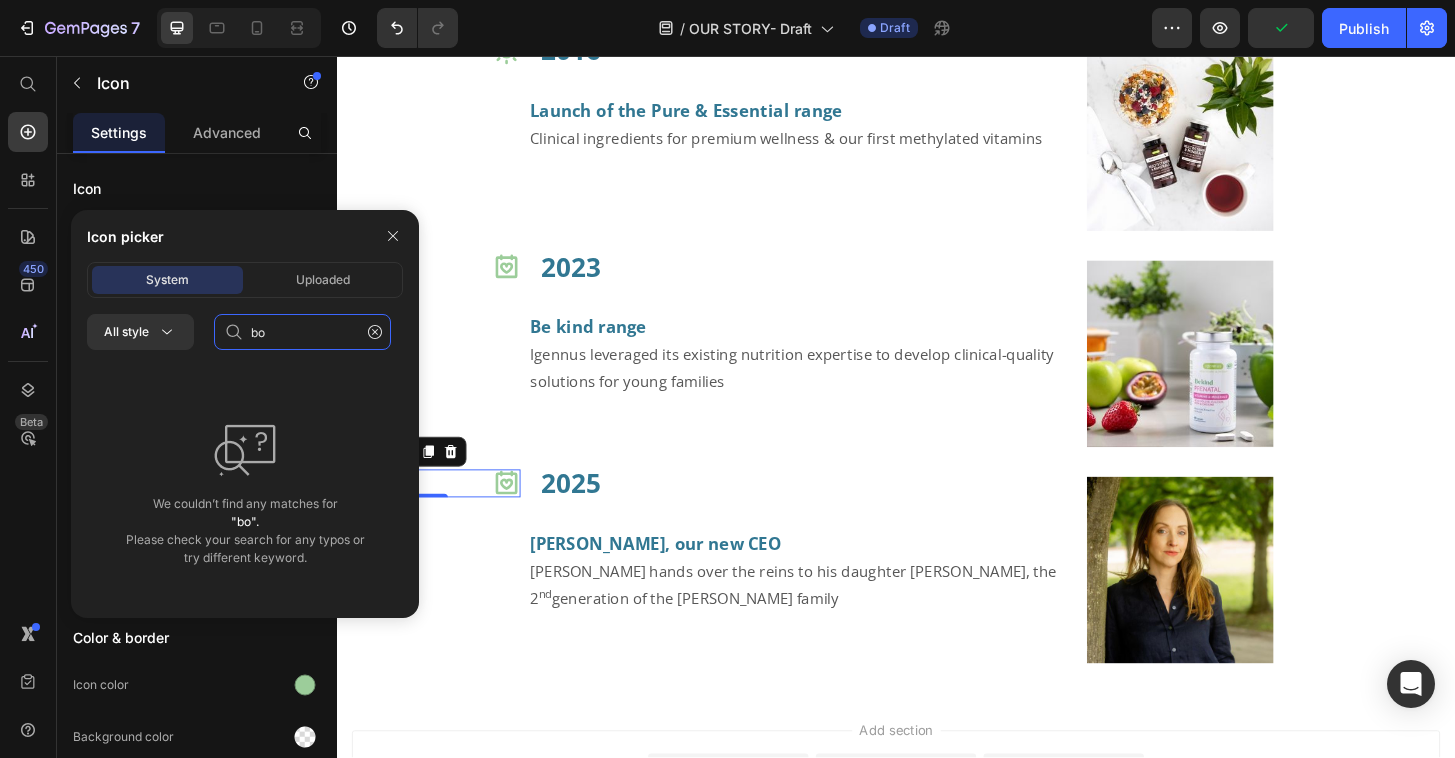 type on "b" 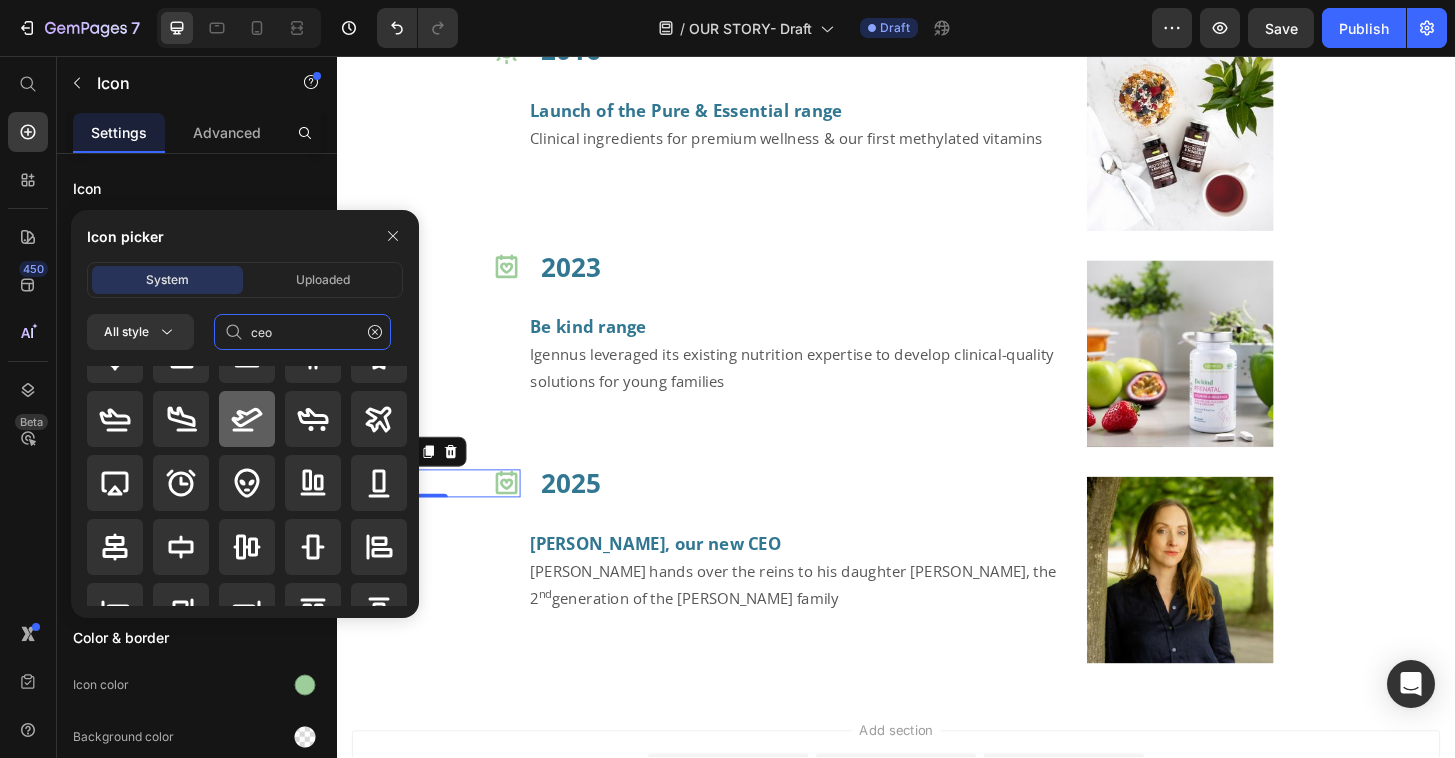 scroll, scrollTop: 0, scrollLeft: 0, axis: both 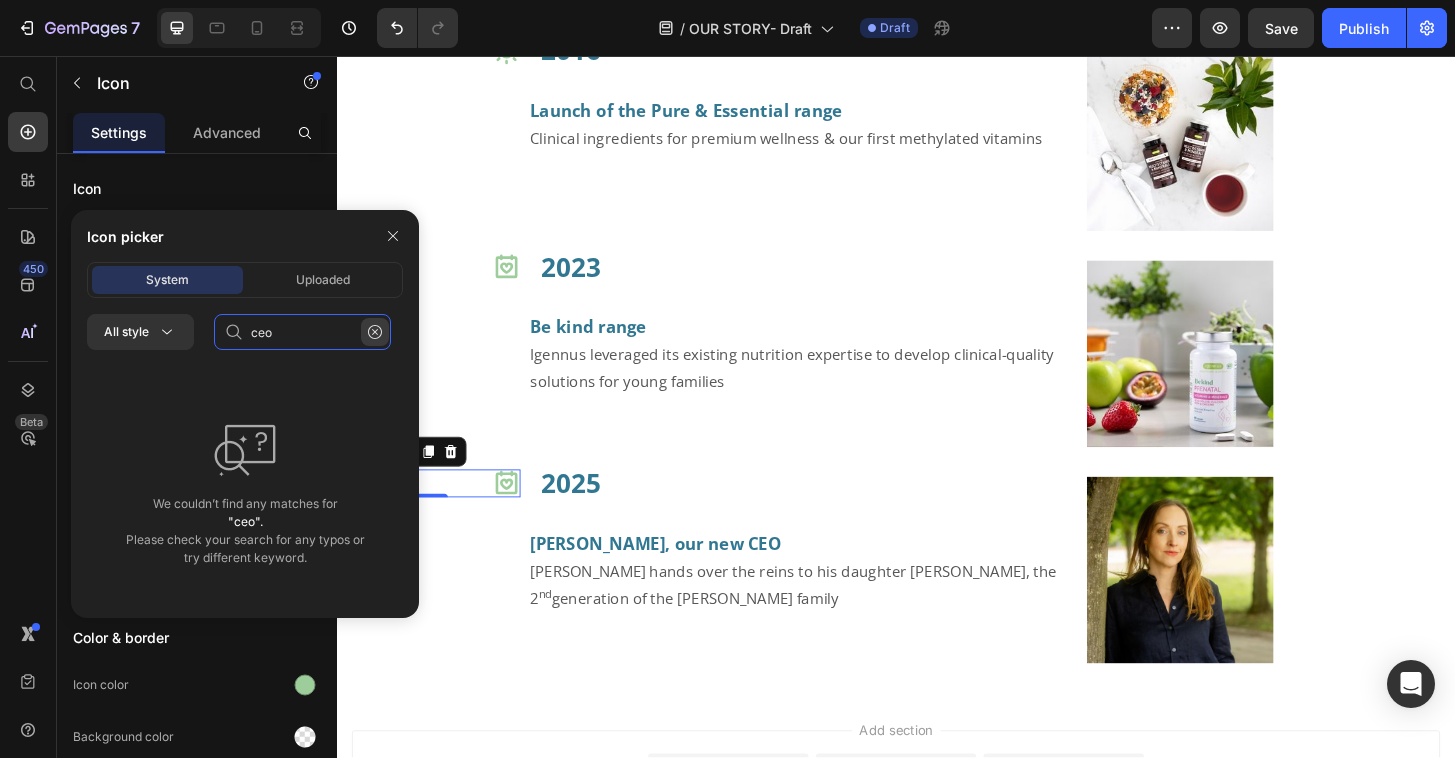 type on "ceo" 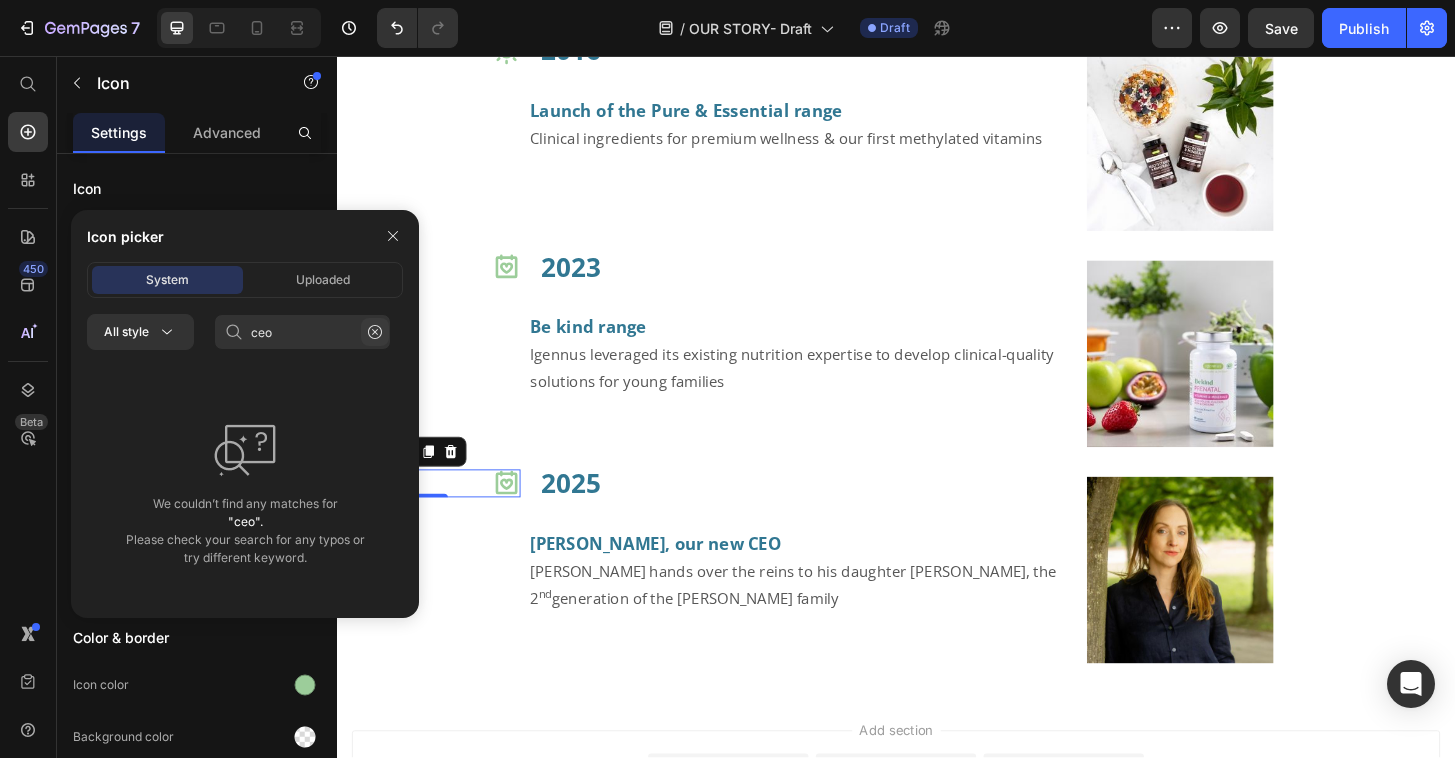 click 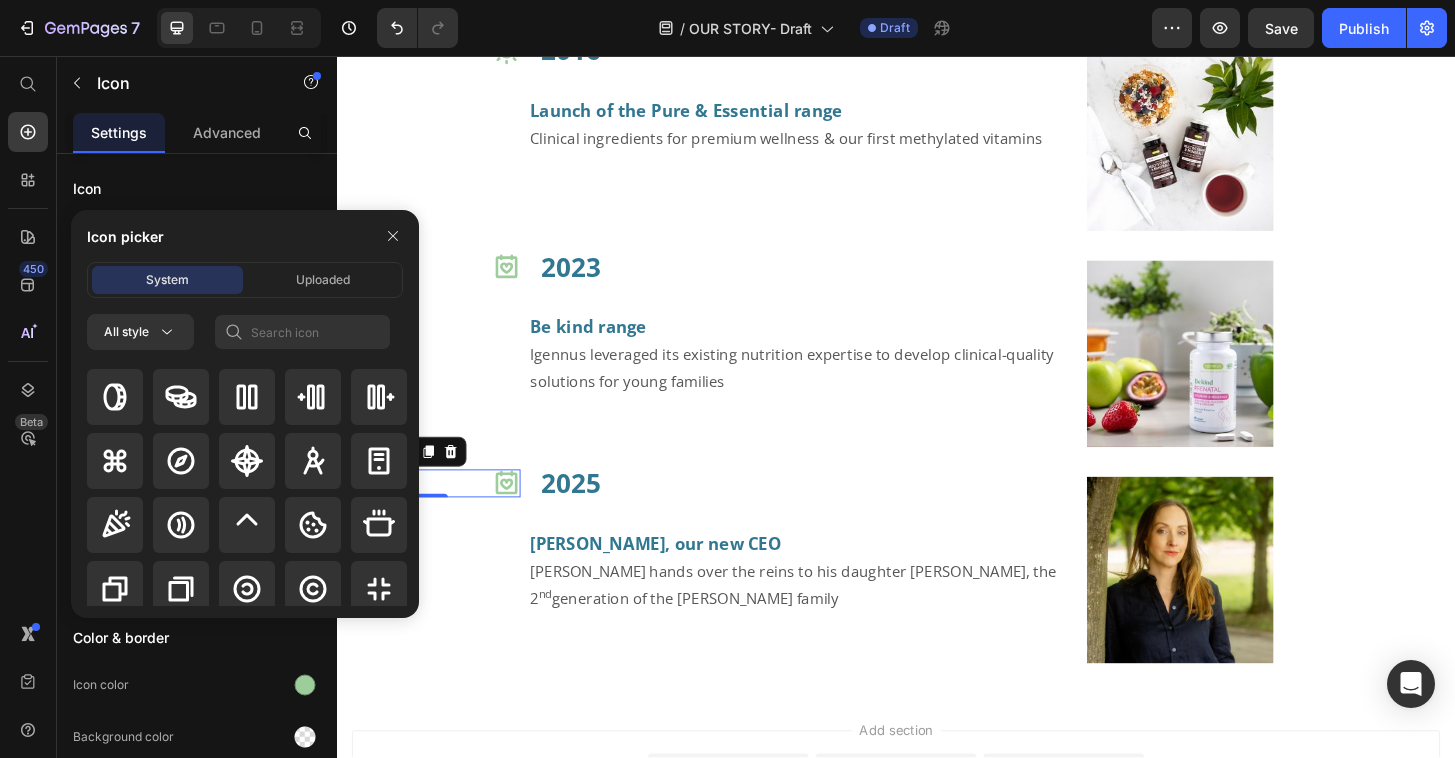 scroll, scrollTop: 4639, scrollLeft: 0, axis: vertical 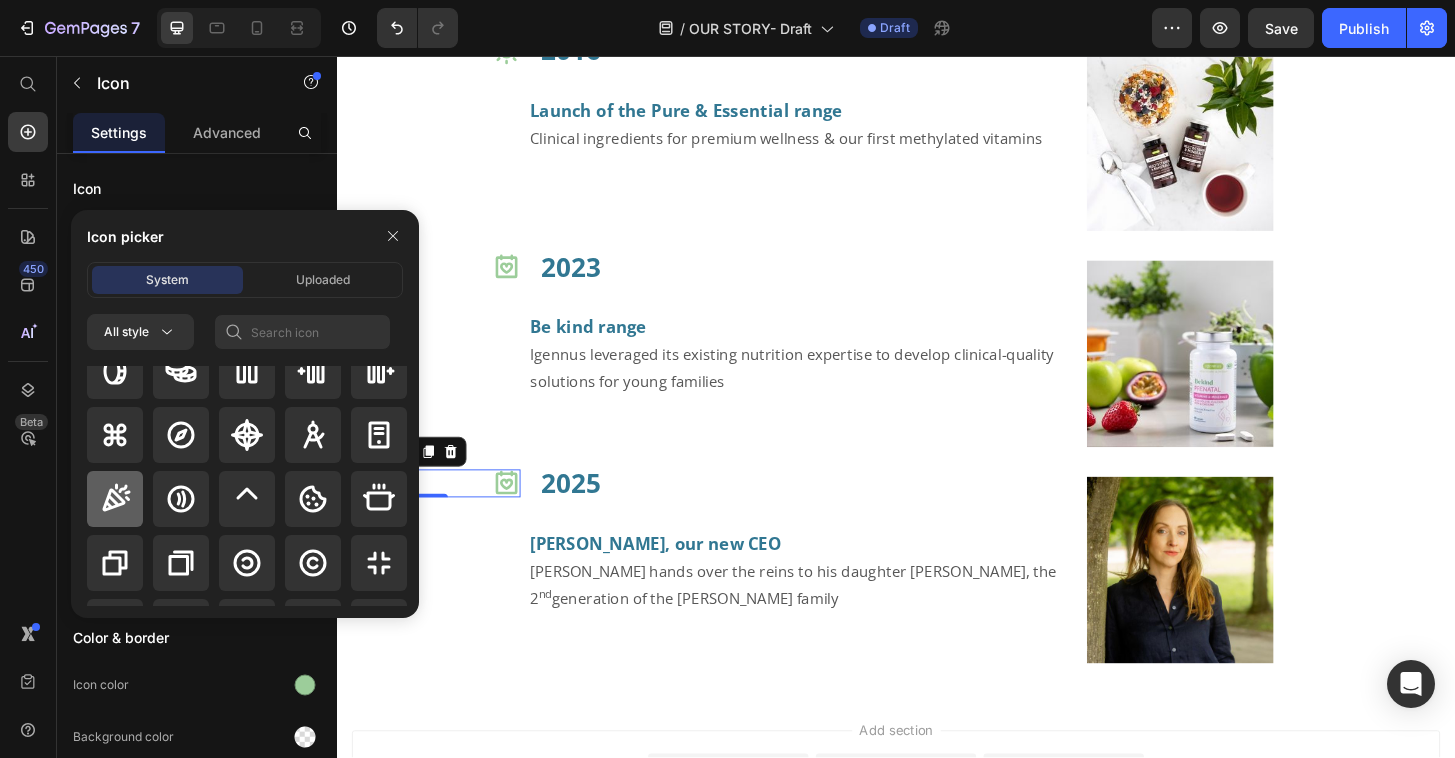 click 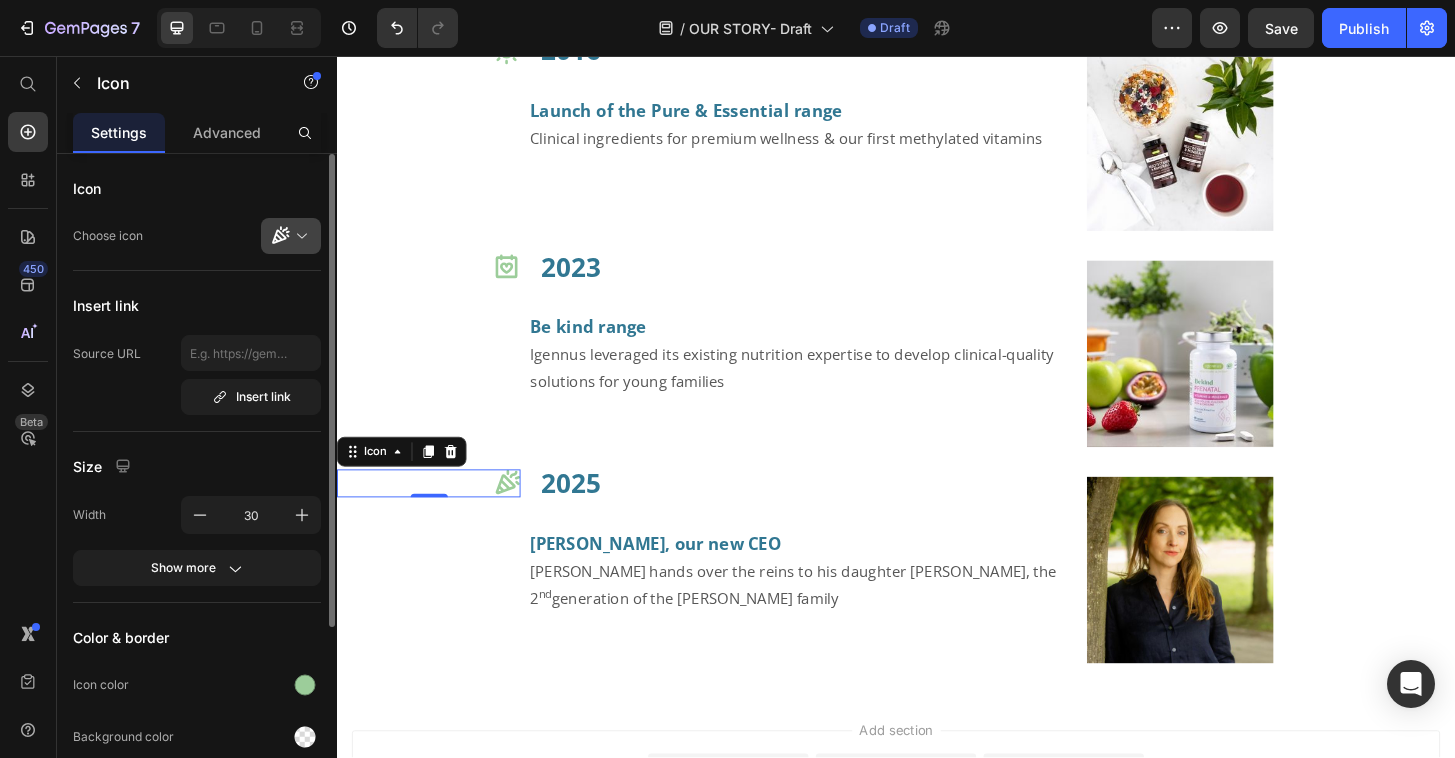 click at bounding box center (299, 236) 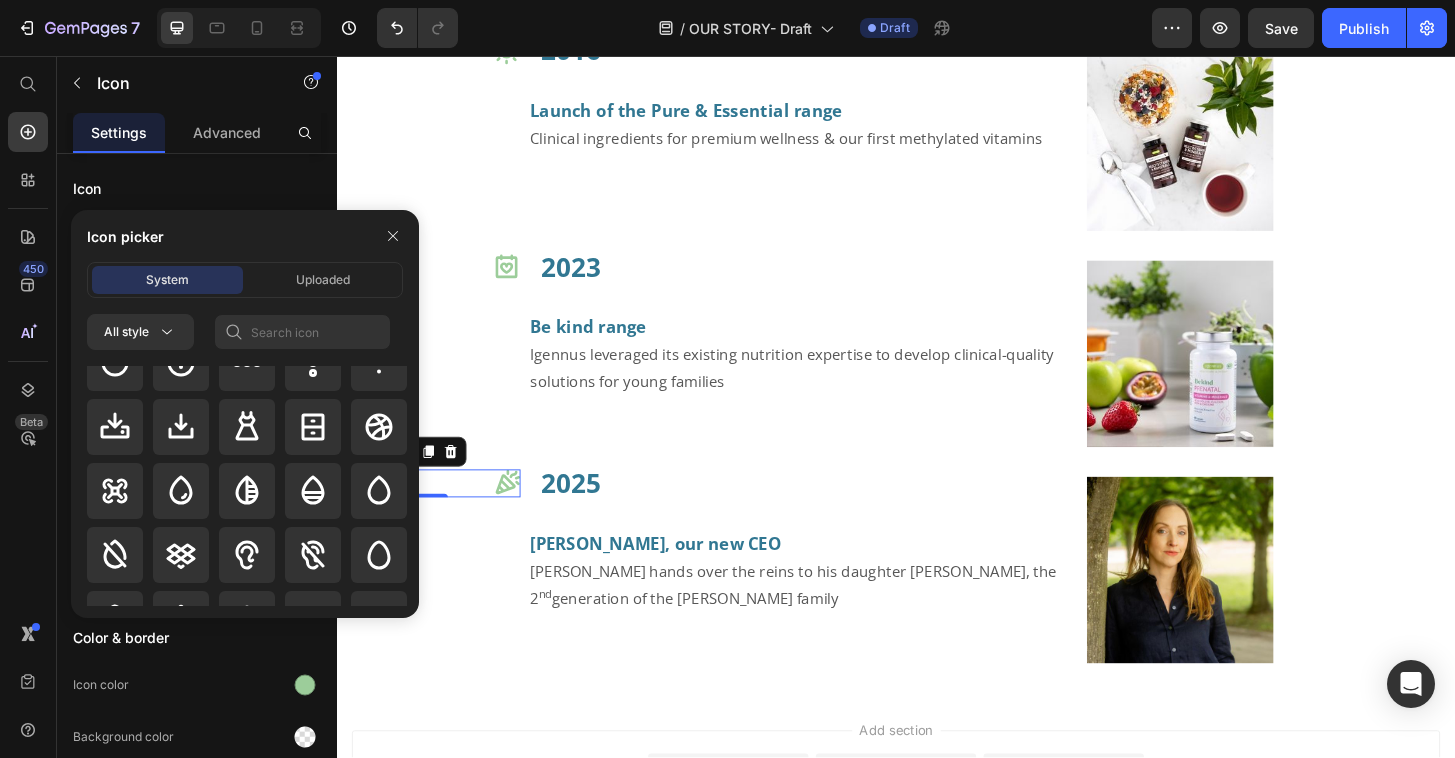 scroll, scrollTop: 5716, scrollLeft: 0, axis: vertical 